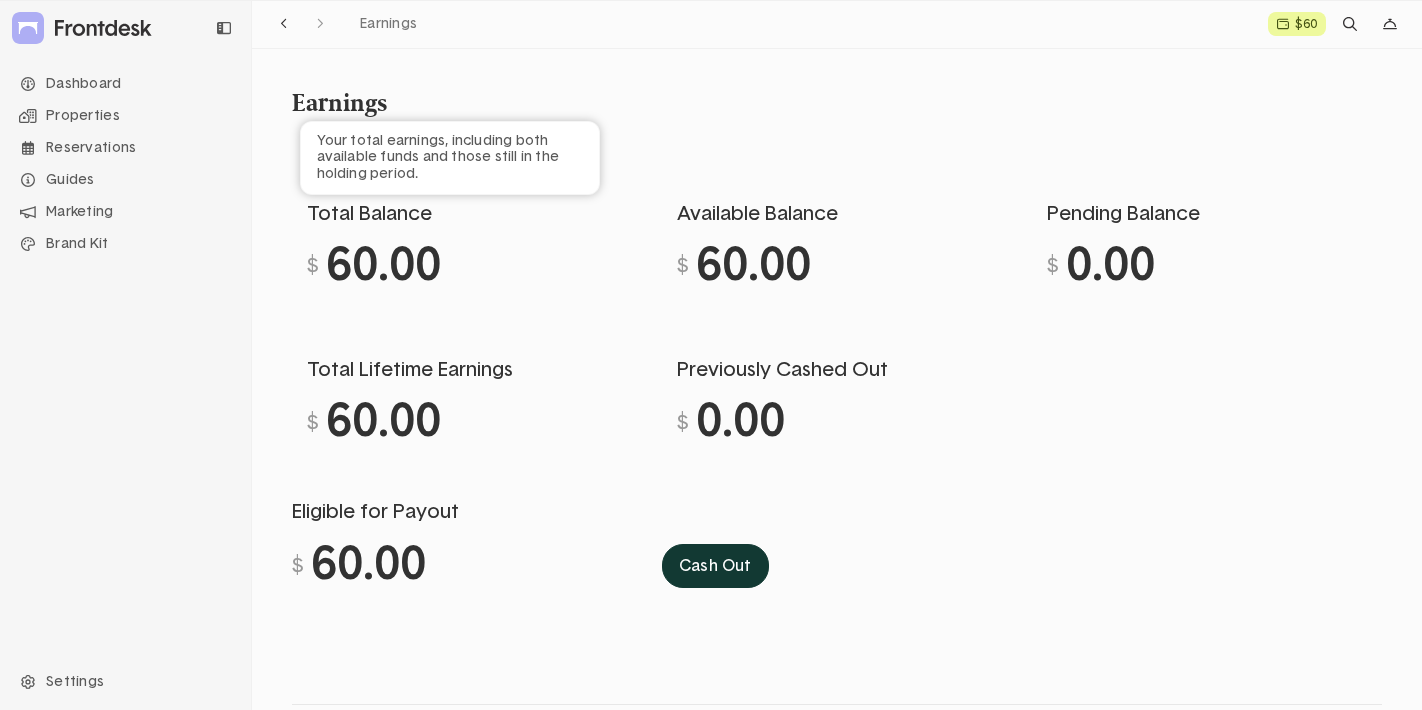 scroll, scrollTop: 0, scrollLeft: 0, axis: both 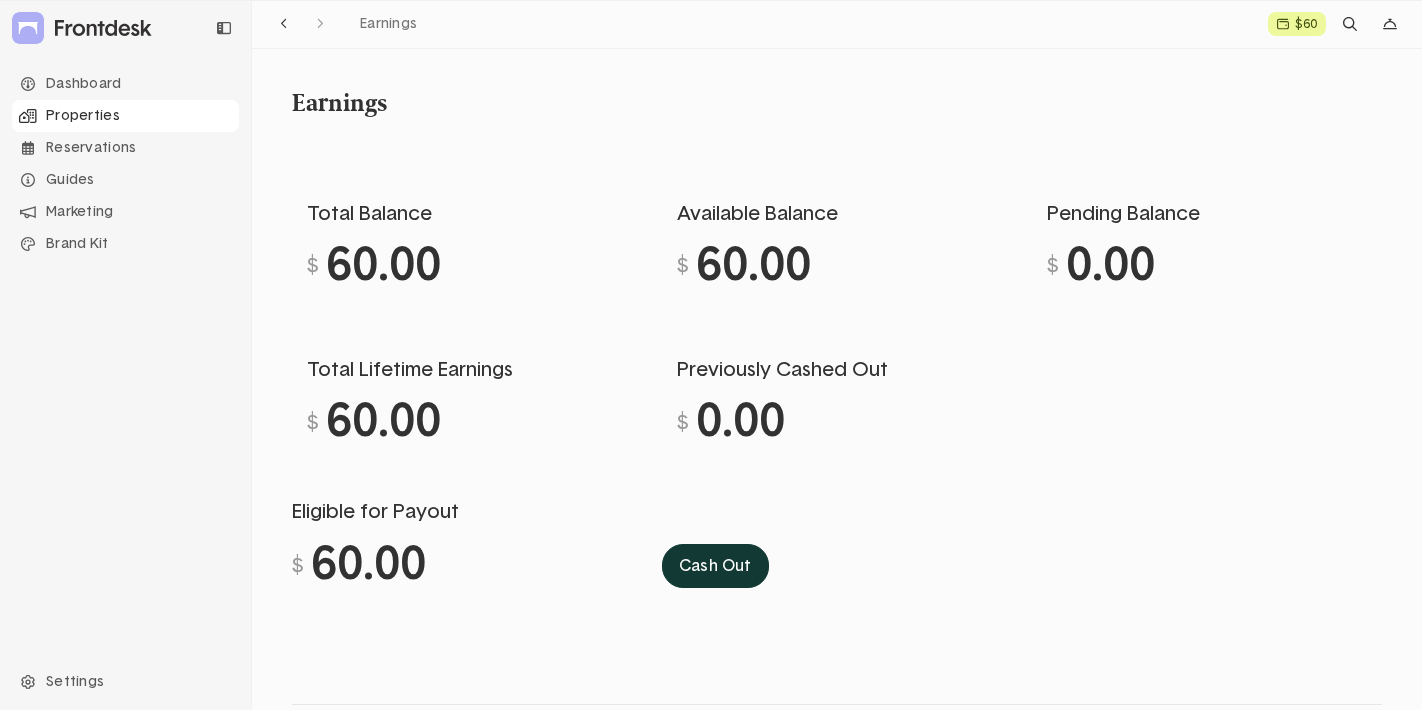click on "Properties" 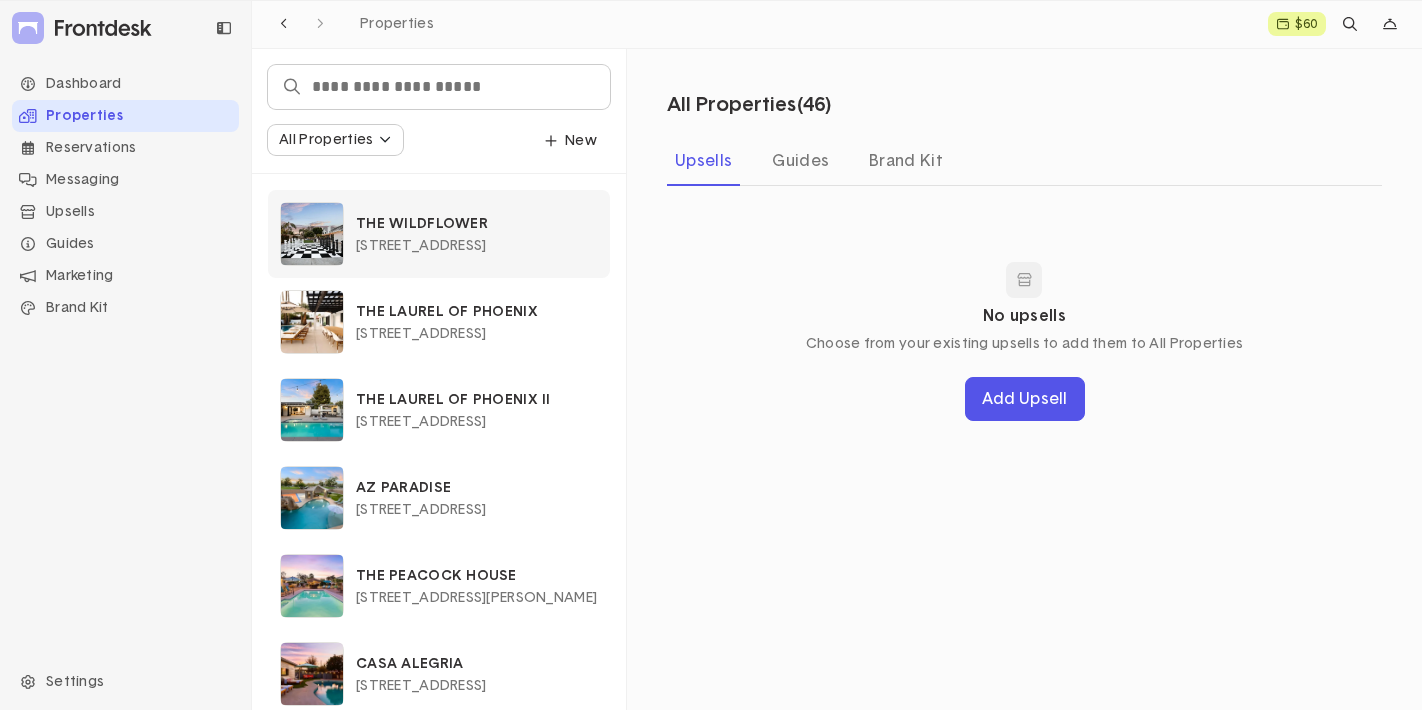 click on "THE WILDFLOWER 3508 East Encanto Street, Mesa, AZ, USA" 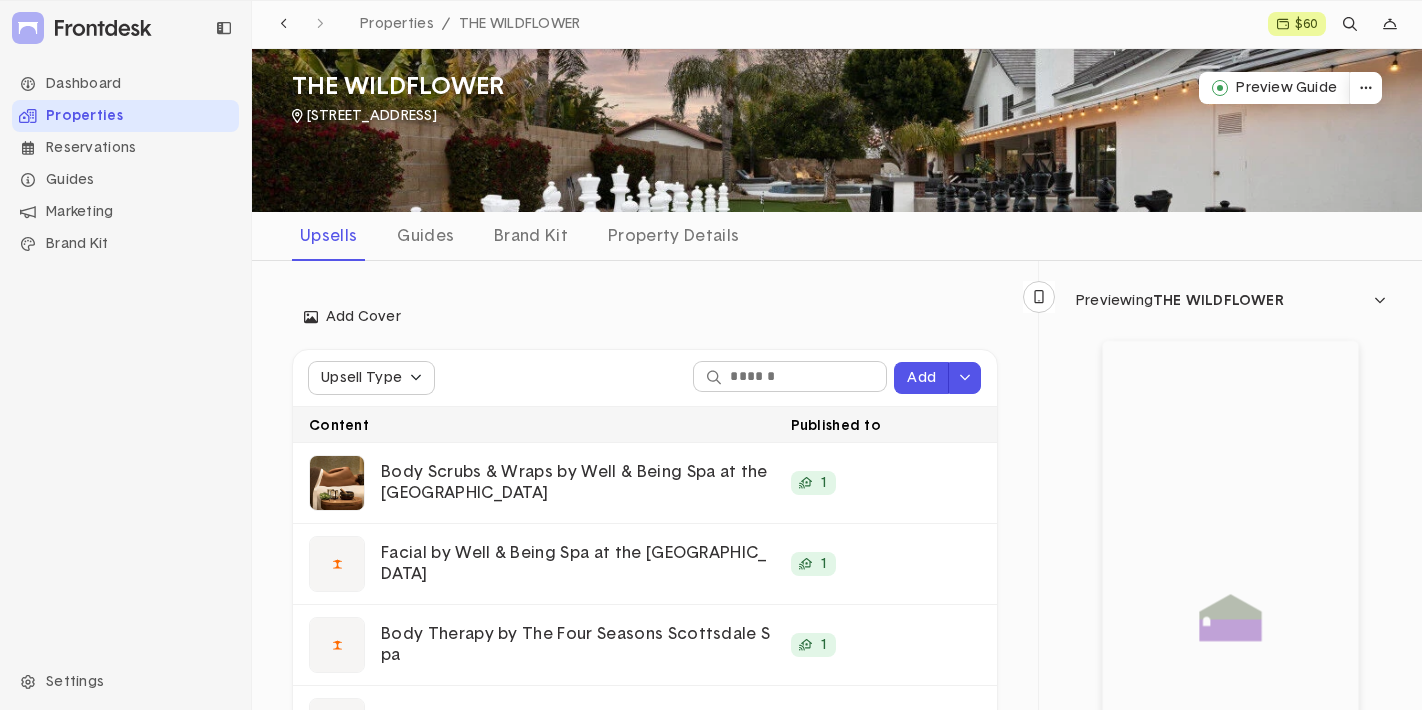 scroll, scrollTop: 23, scrollLeft: 0, axis: vertical 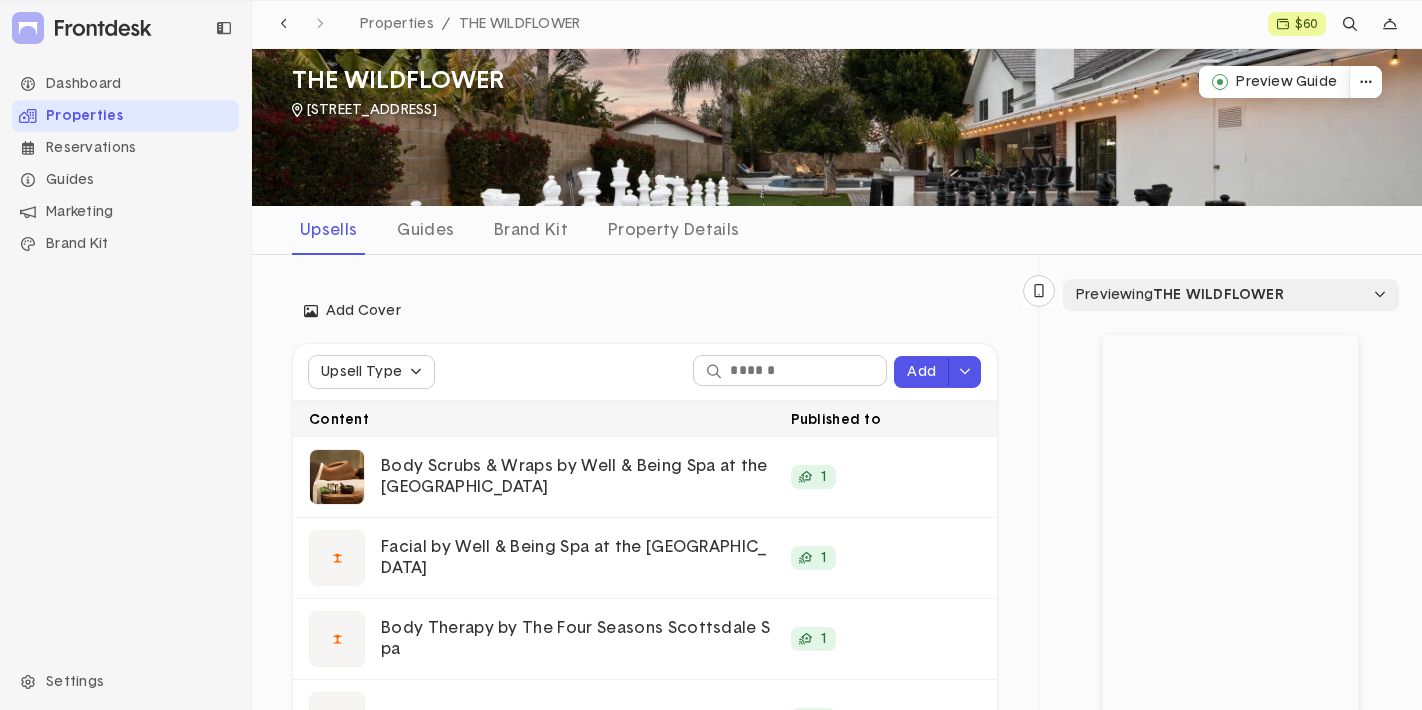 click 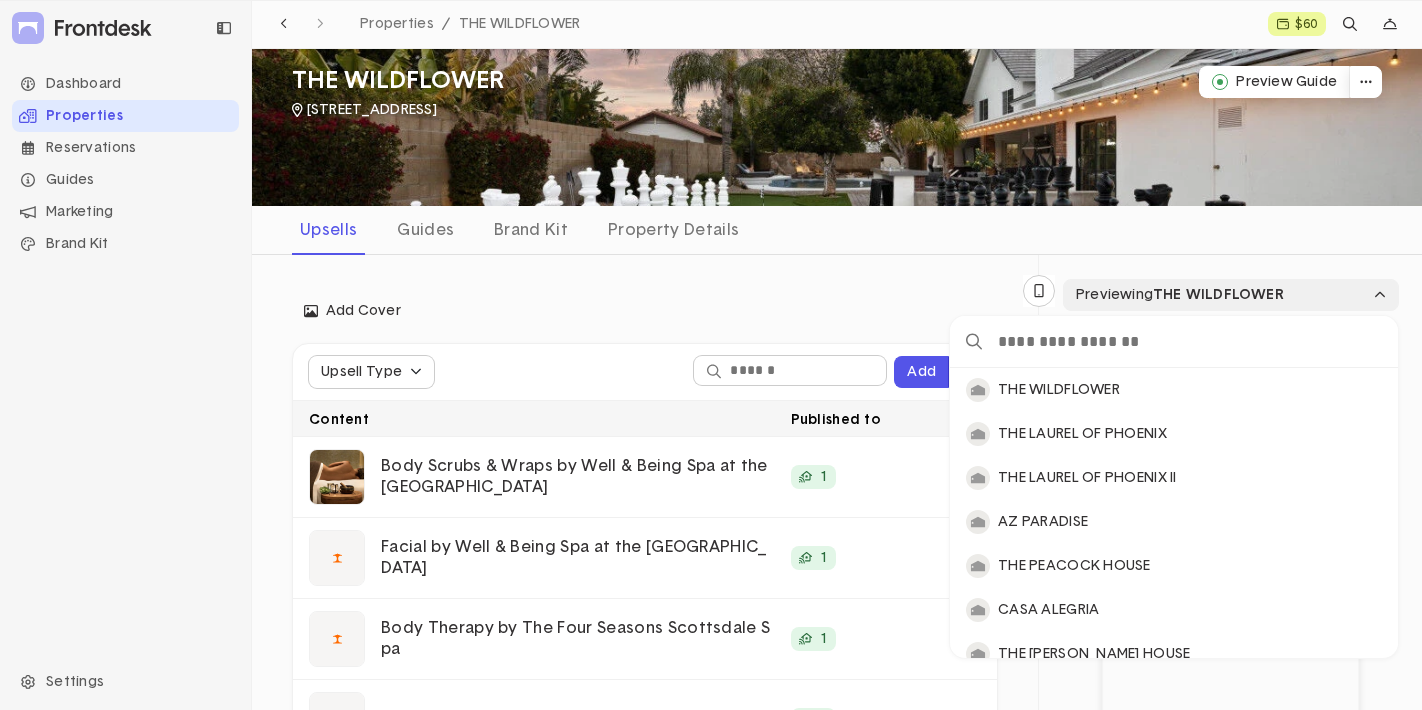 scroll, scrollTop: 1, scrollLeft: 1, axis: both 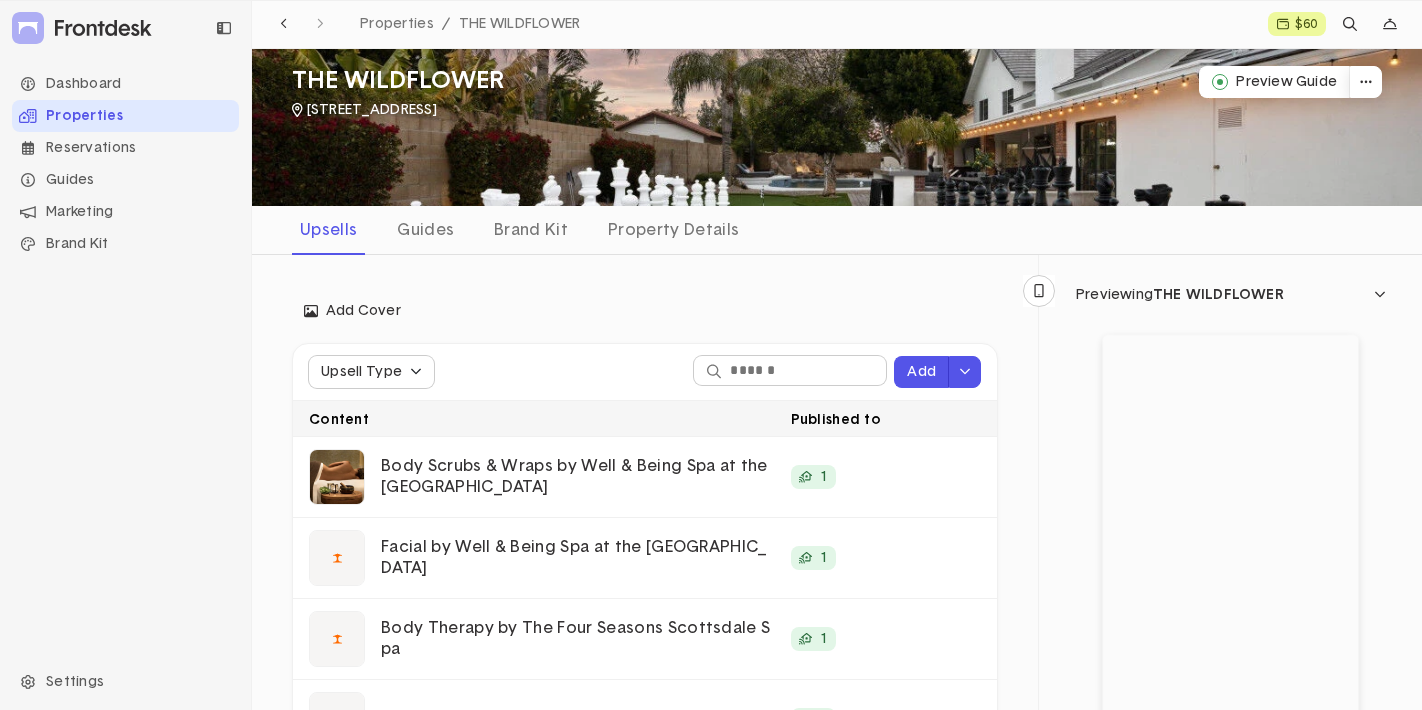 click on "Previewing  THE WILDFLOWER THE WILDFLOWER THE LAUREL OF PHOENIX THE LAUREL OF PHOENIX II AZ PARADISE THE PEACOCK HOUSE CASA ALEGRIA THE GILBERT JOY HOUSE THE CACTUS CUTIE TWIN PALMS RETREAT THE BLUSH BUNGALOW R HOUSE THE CALLAHAN" 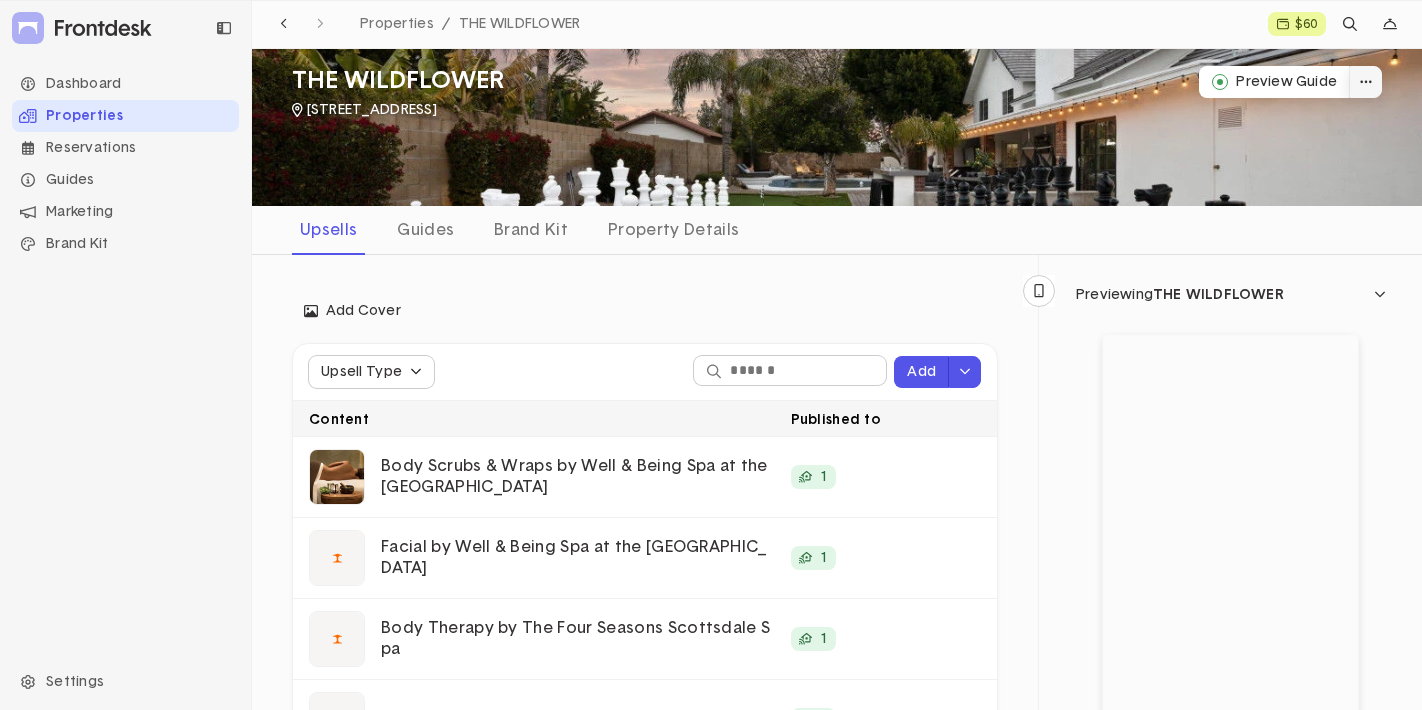 click 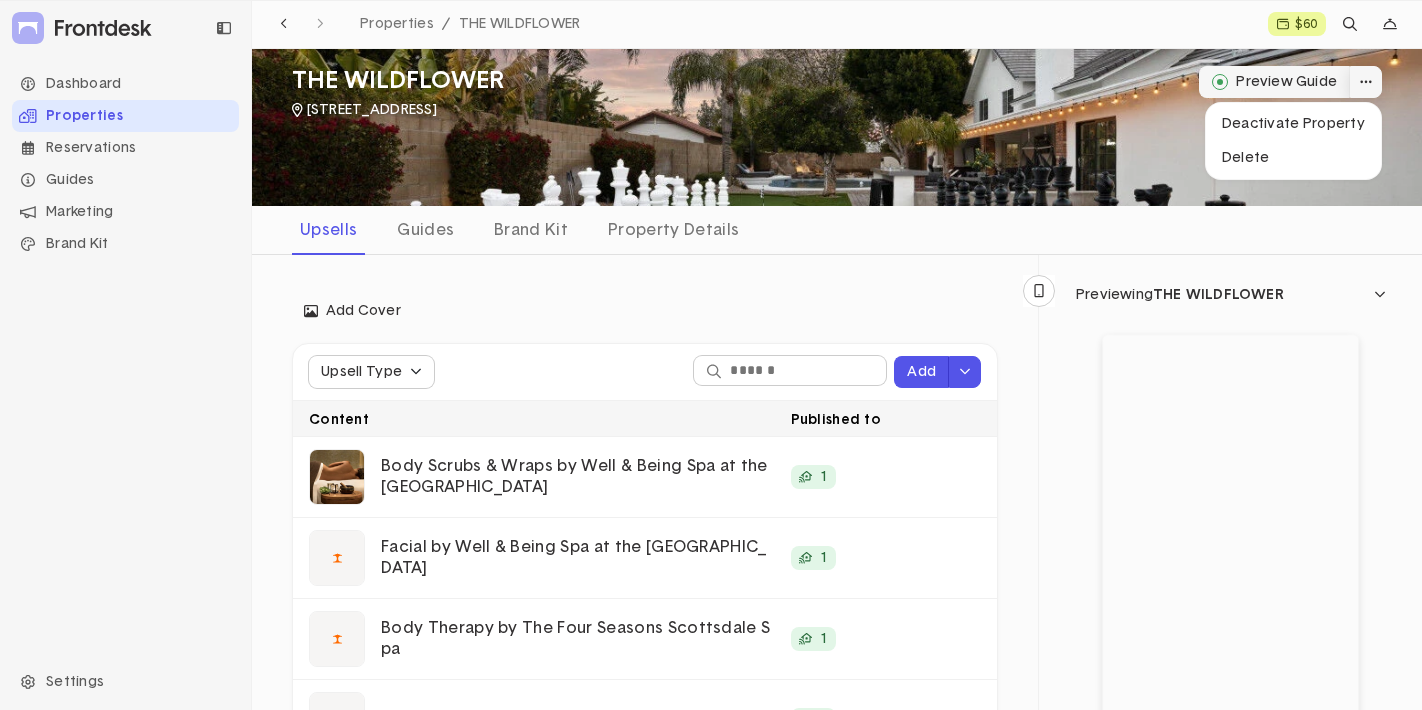 click on "Preview Guide" 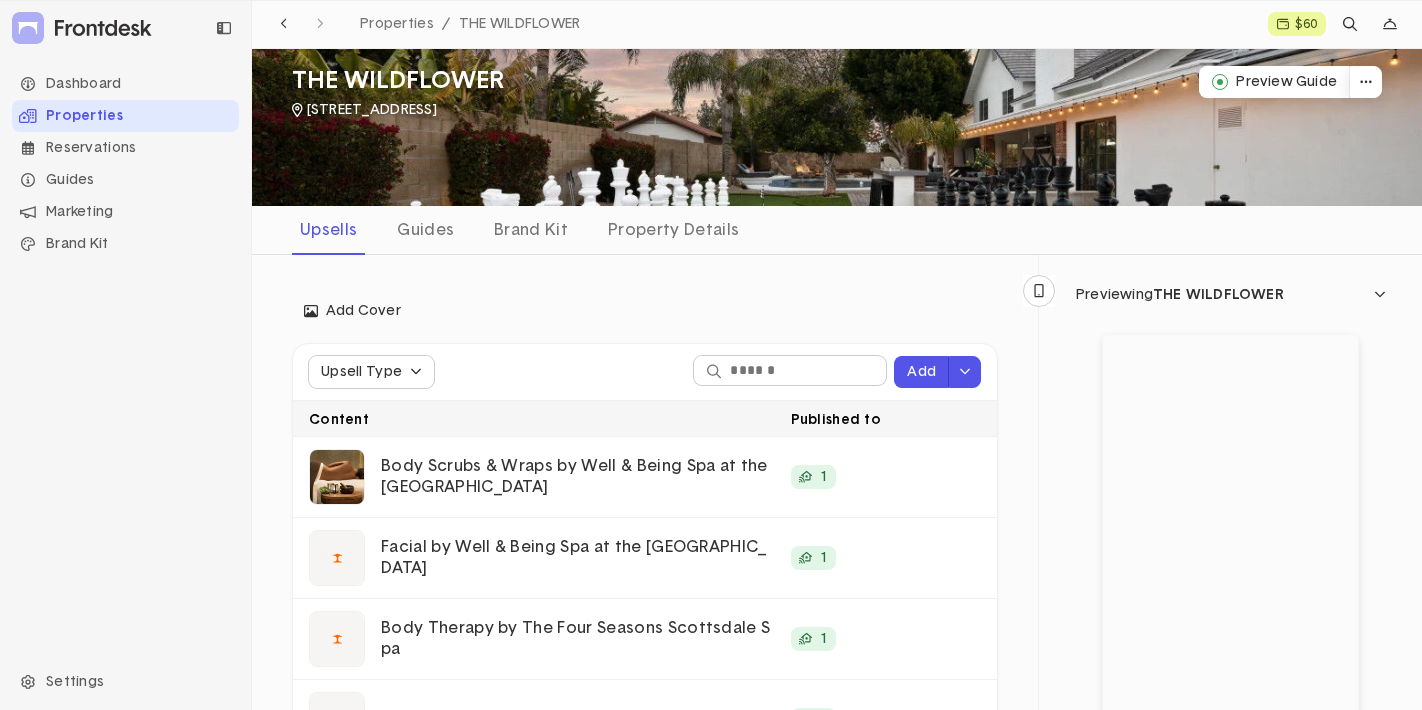 click on "Properties" 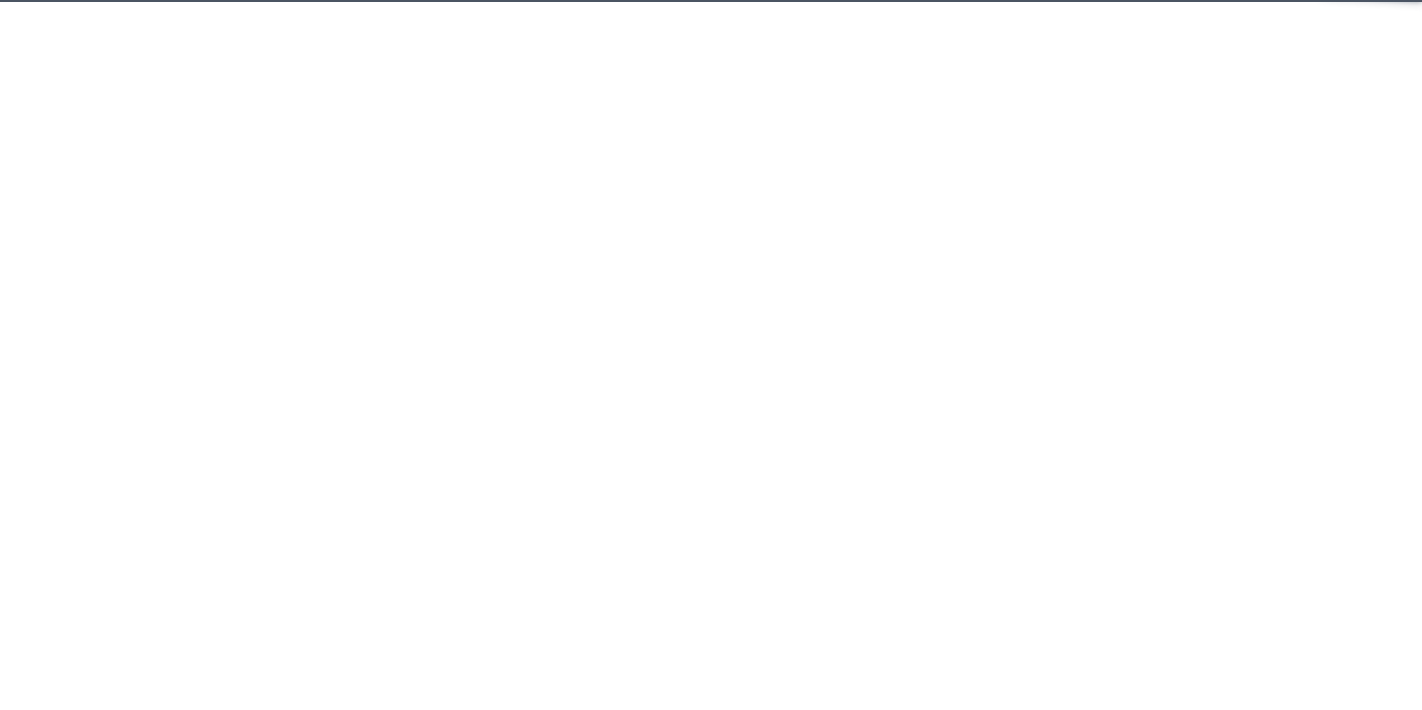 scroll, scrollTop: 0, scrollLeft: 0, axis: both 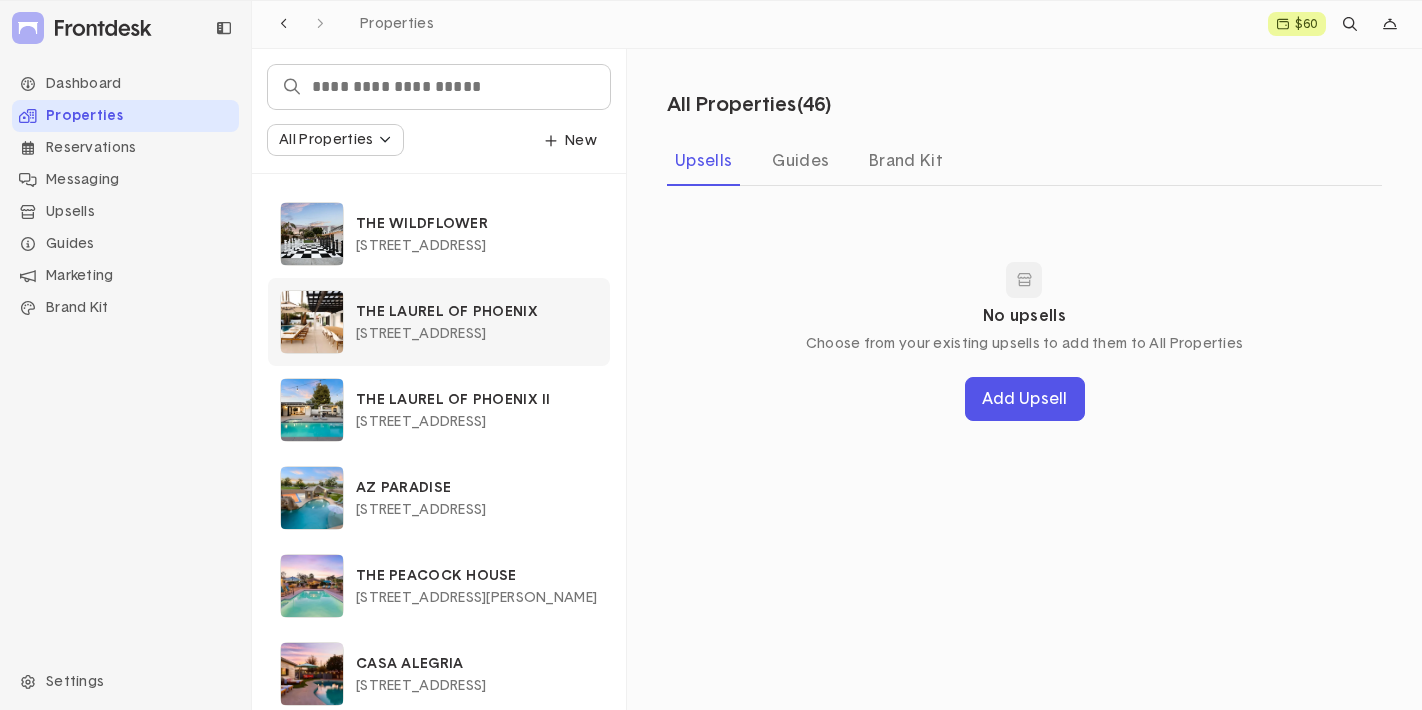 click on "7820 North 5th Avenue, Phoenix, AZ, 85021" 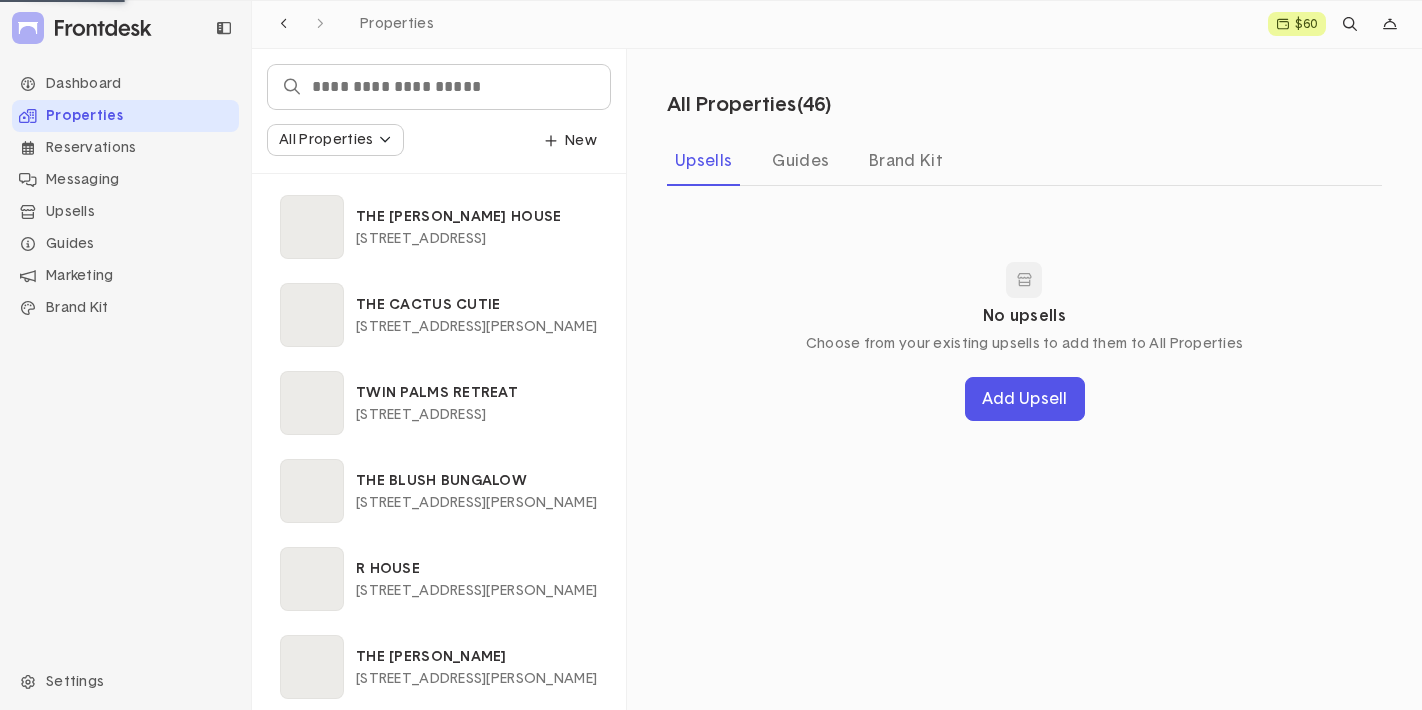 scroll, scrollTop: 700, scrollLeft: 0, axis: vertical 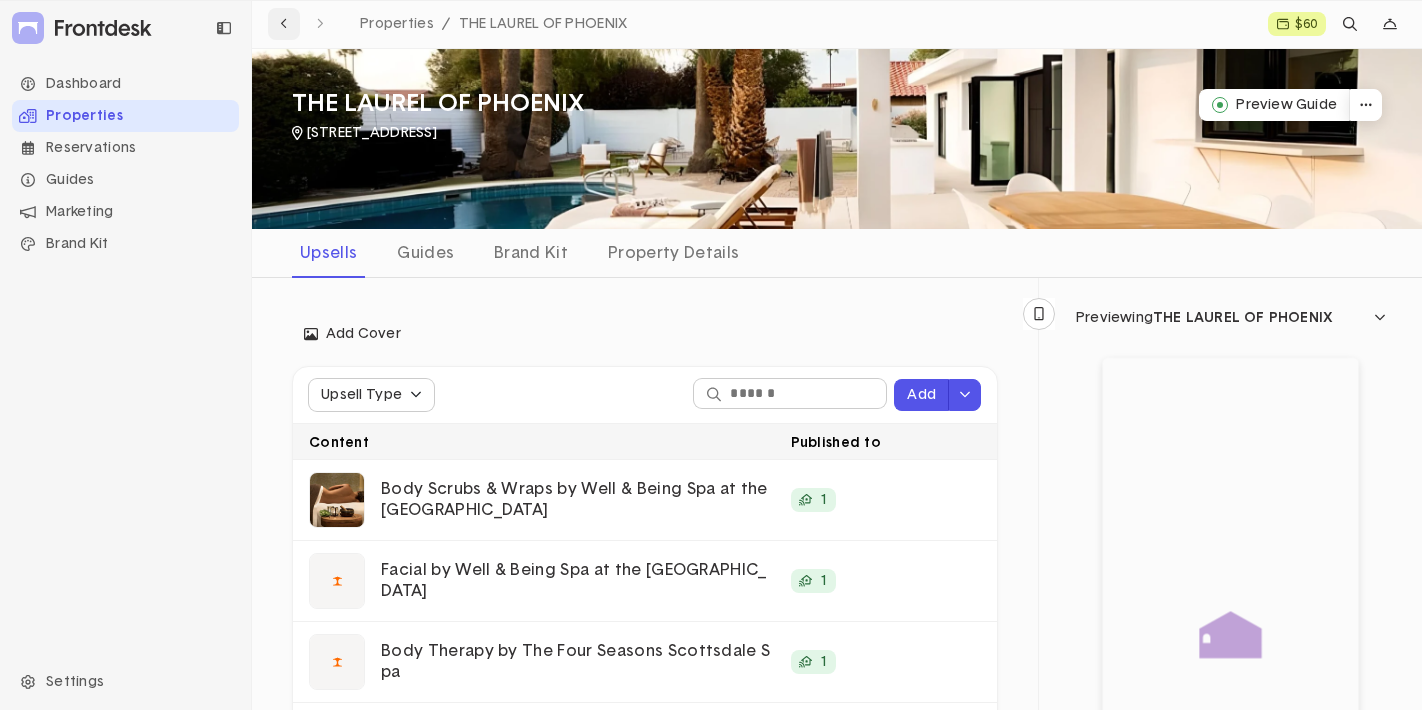 click 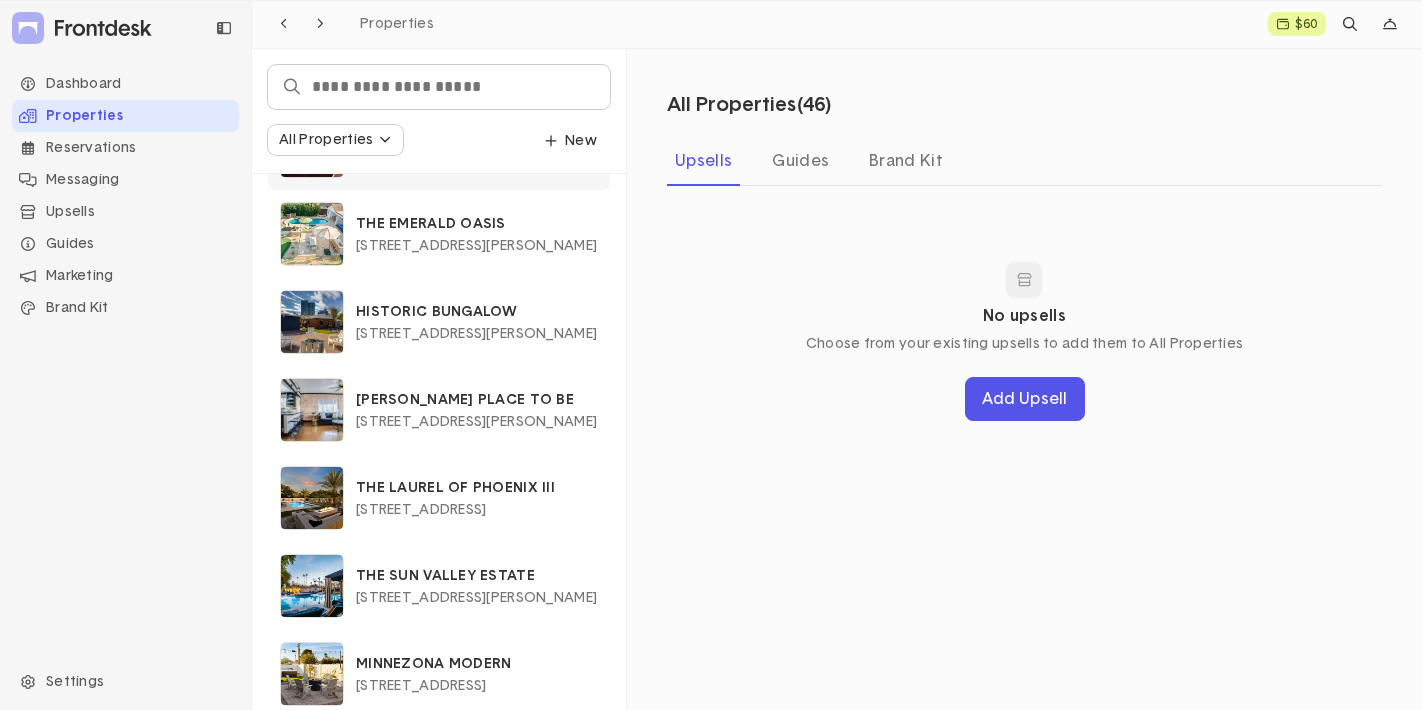 scroll, scrollTop: 0, scrollLeft: 0, axis: both 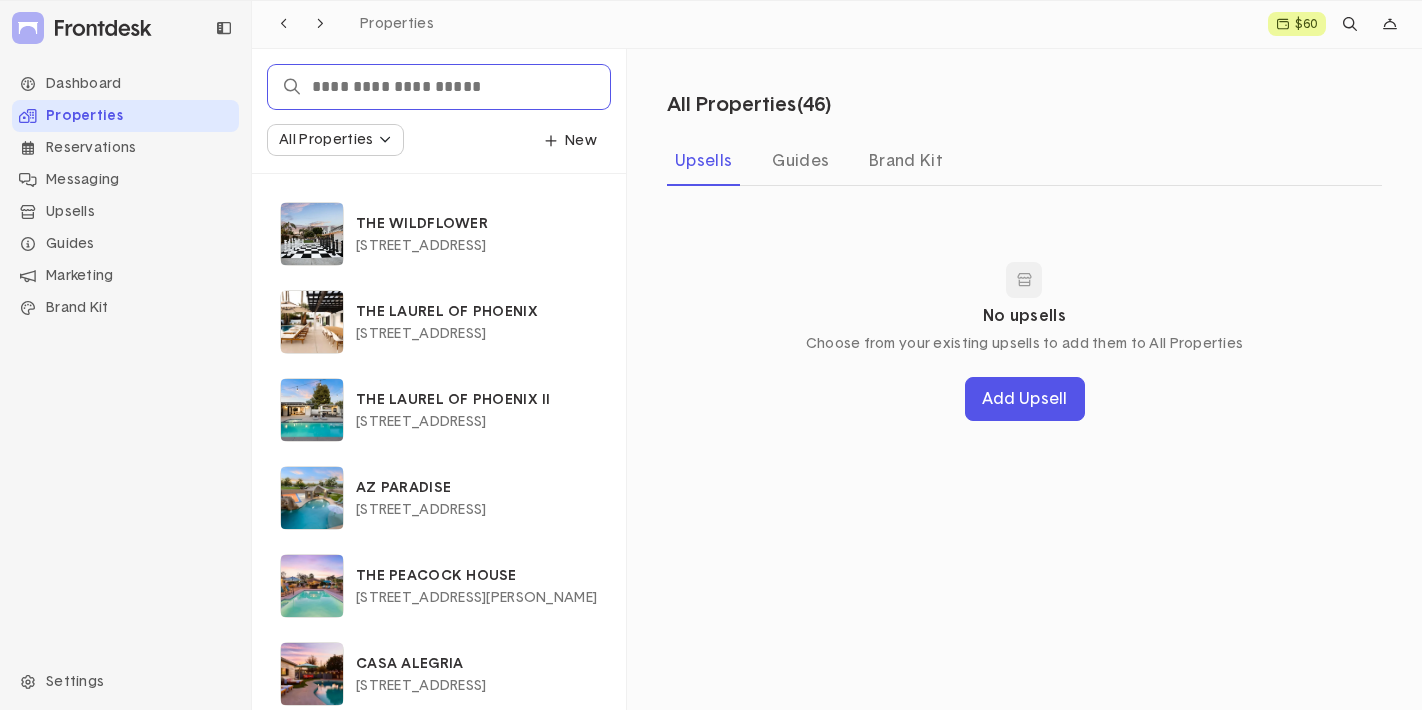 click 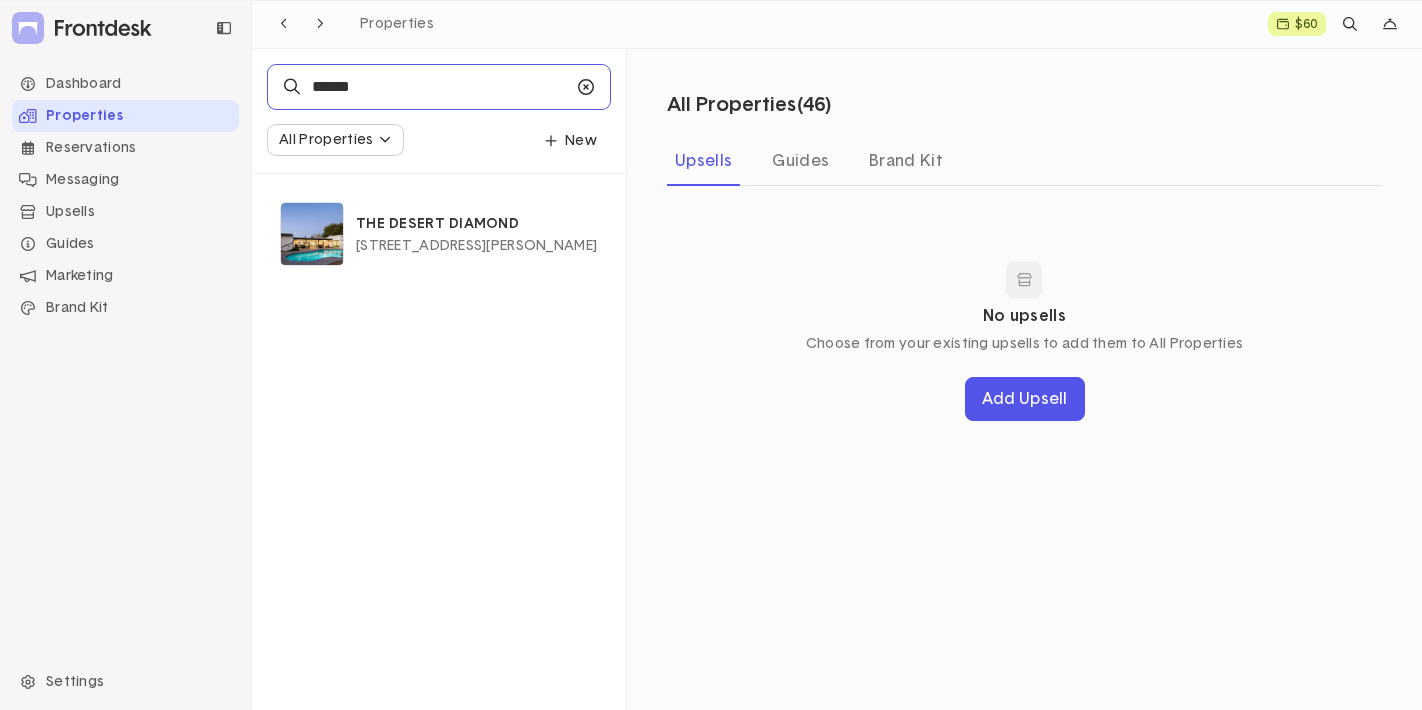 type on "******" 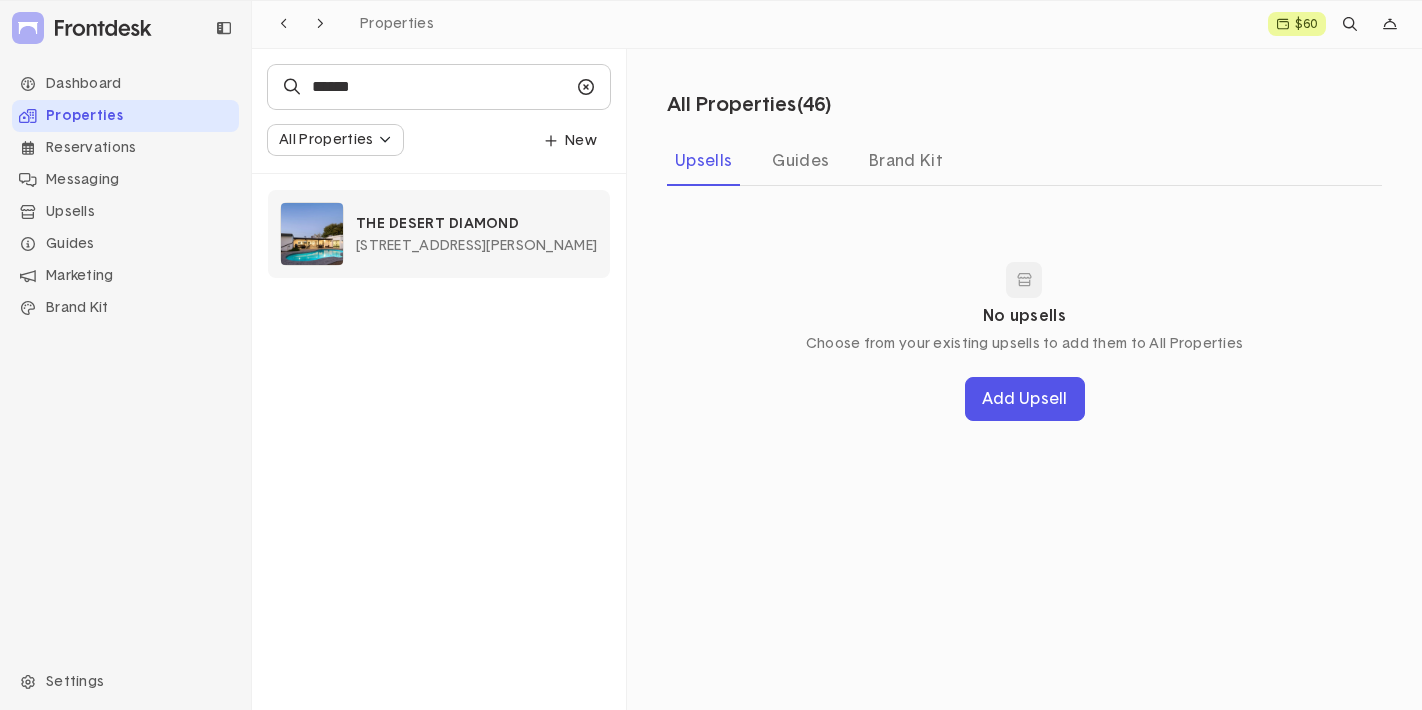 click on "THE DESERT DIAMOND 7241 East Sutton Drive, Scottsdale, AZ, 85260" 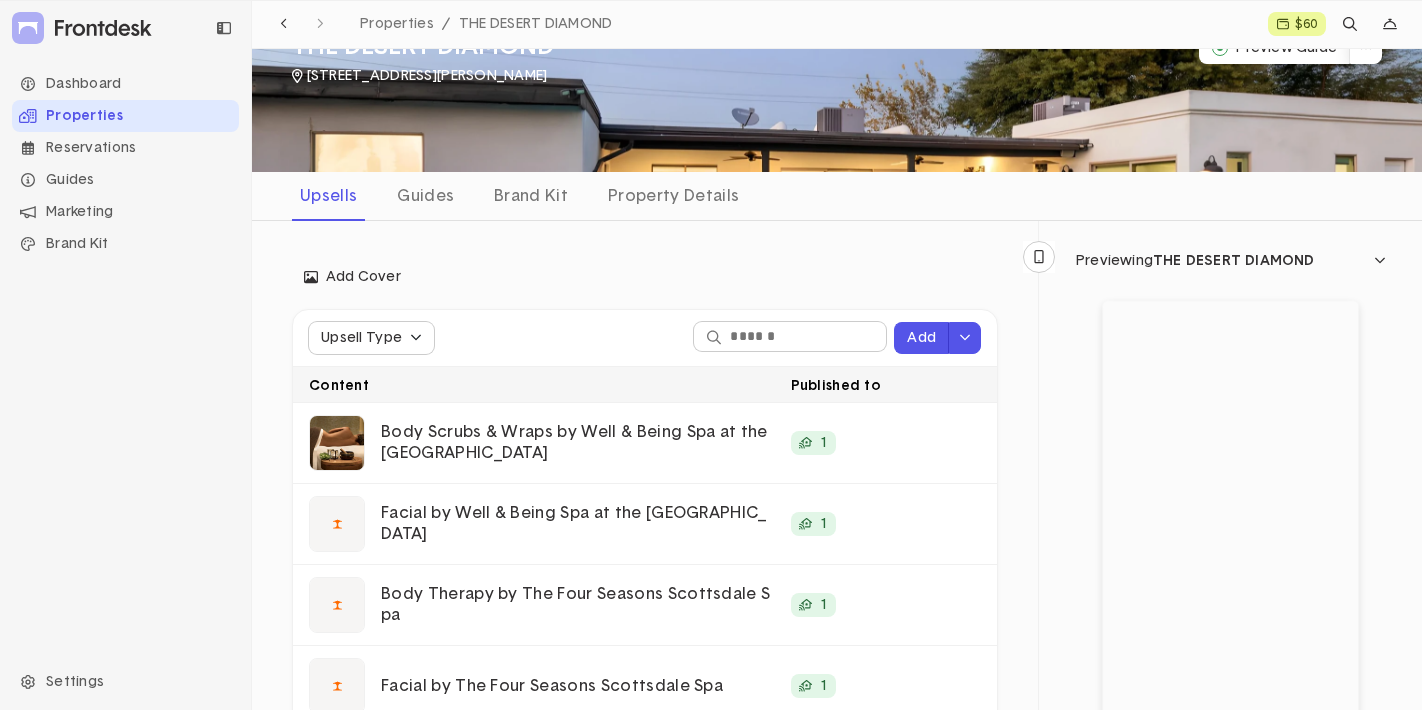 scroll, scrollTop: 0, scrollLeft: 0, axis: both 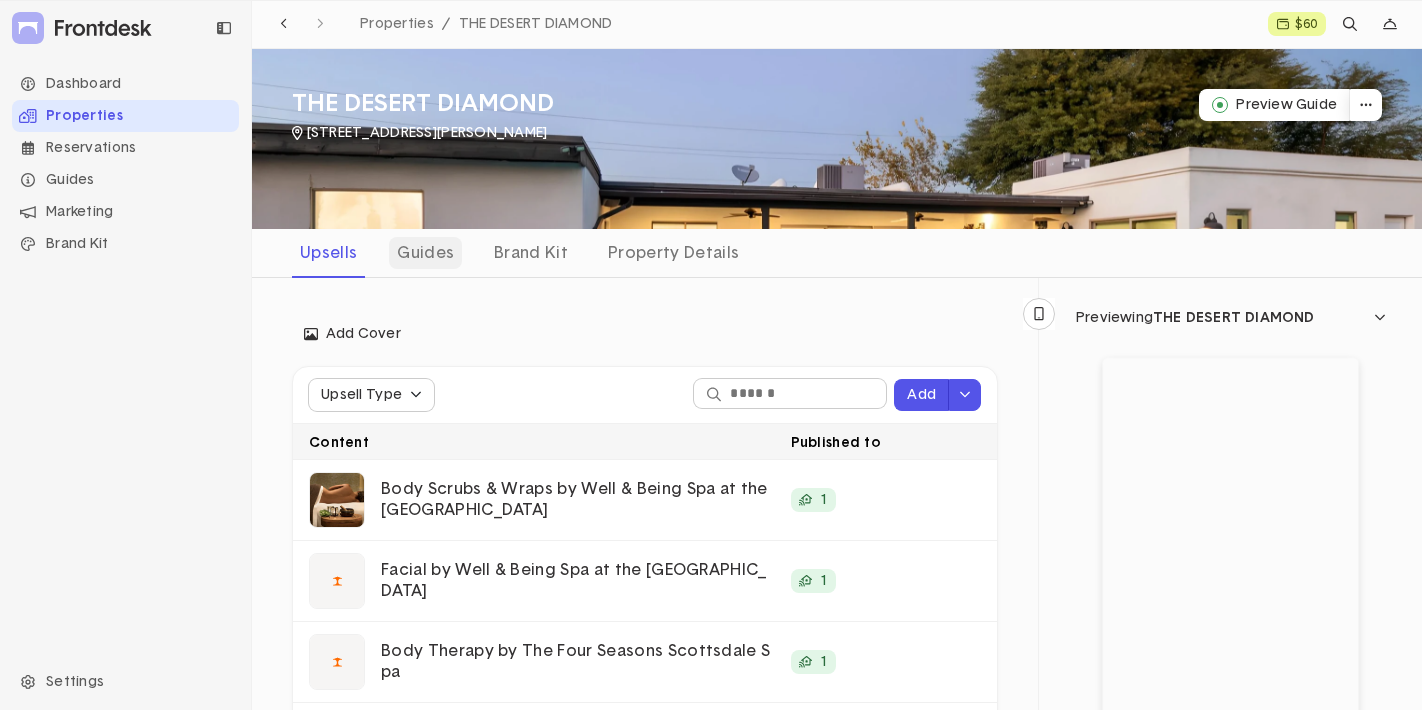 click on "Guides" 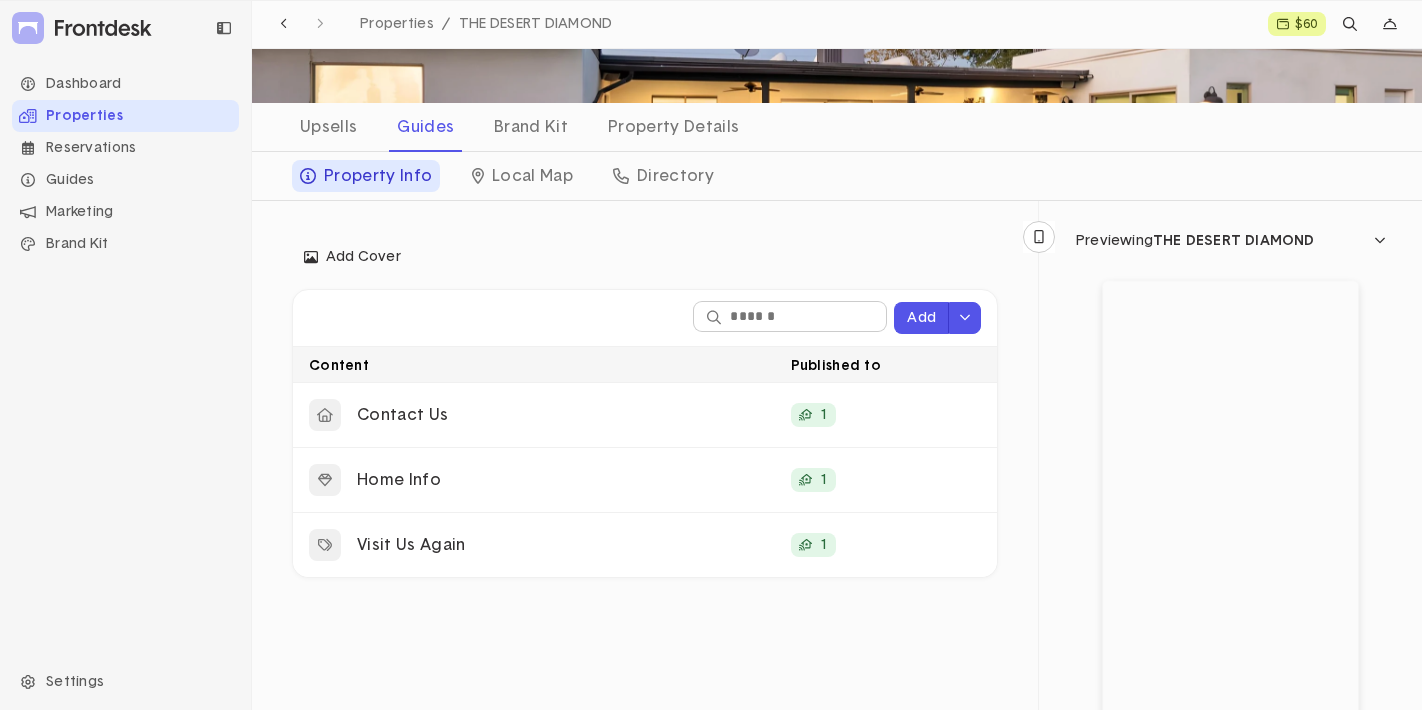 scroll, scrollTop: 136, scrollLeft: 0, axis: vertical 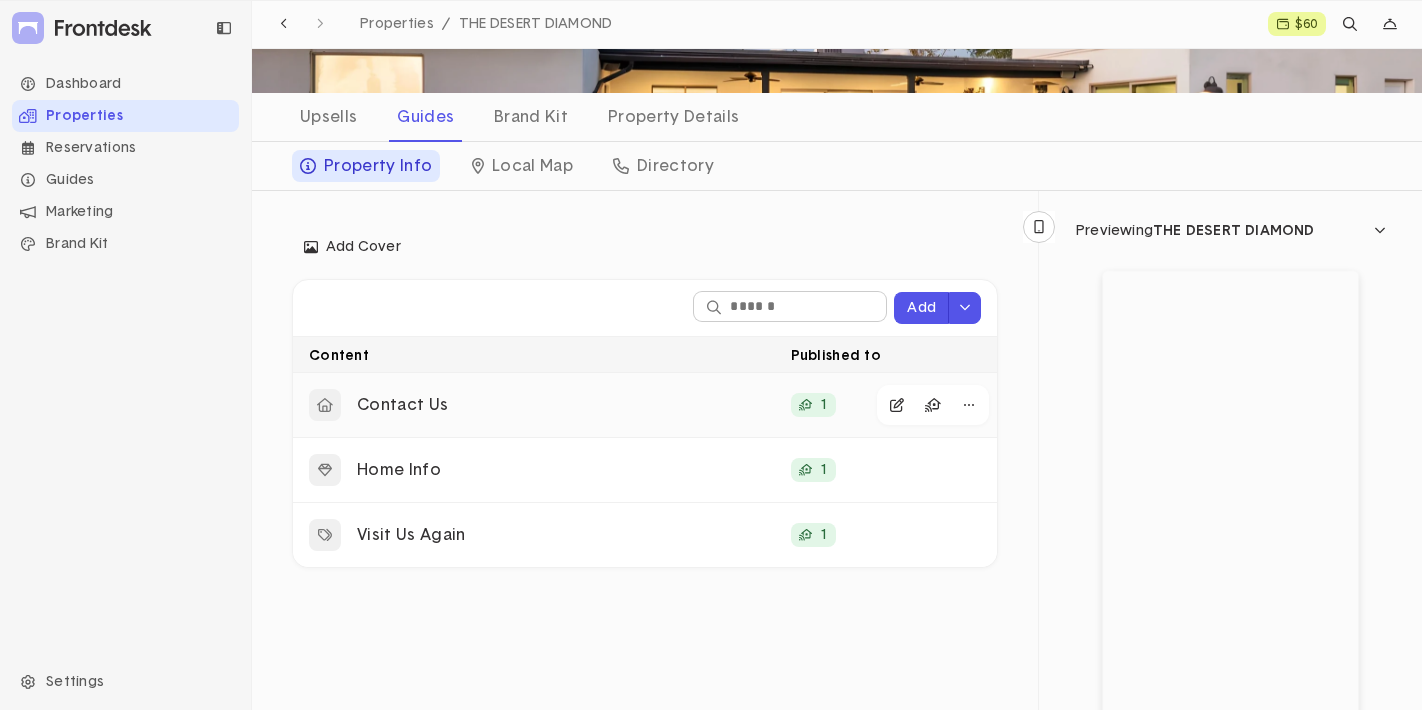 click on "Contact Us" 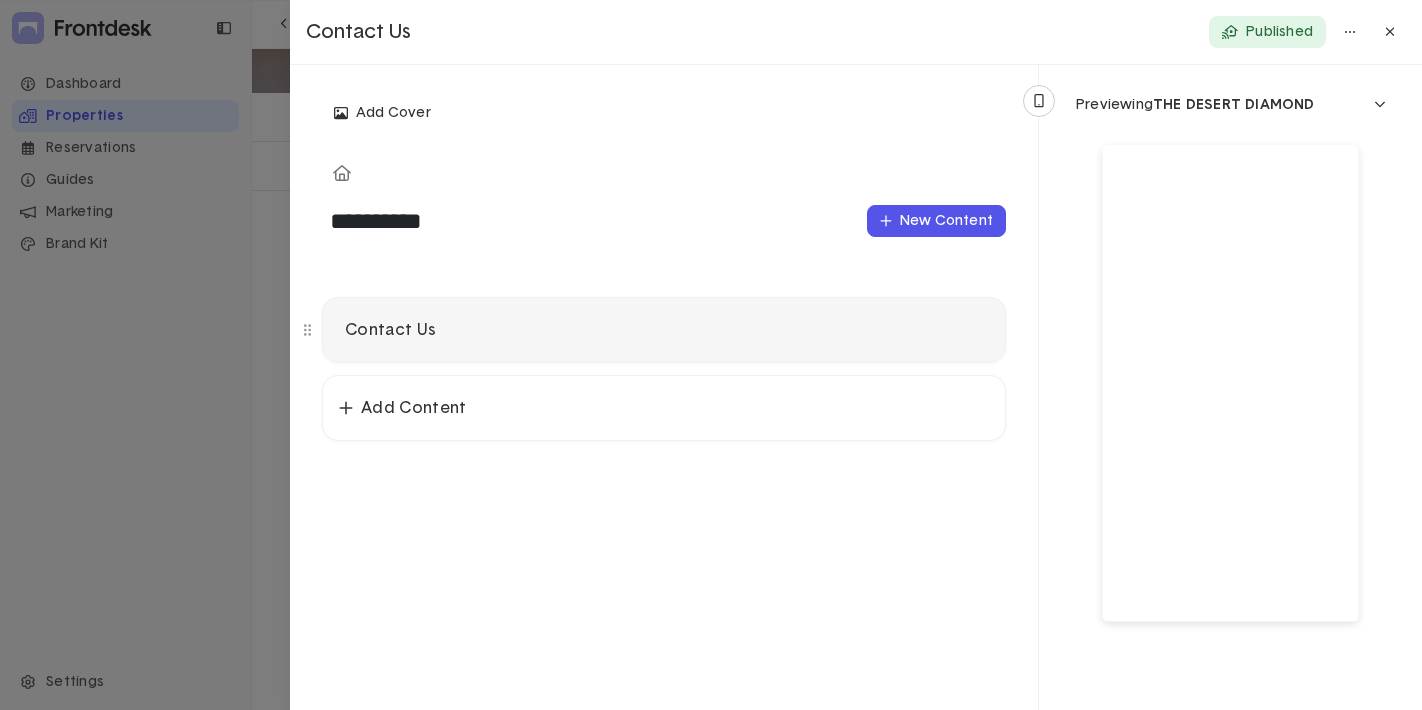 click on "Contact Us" 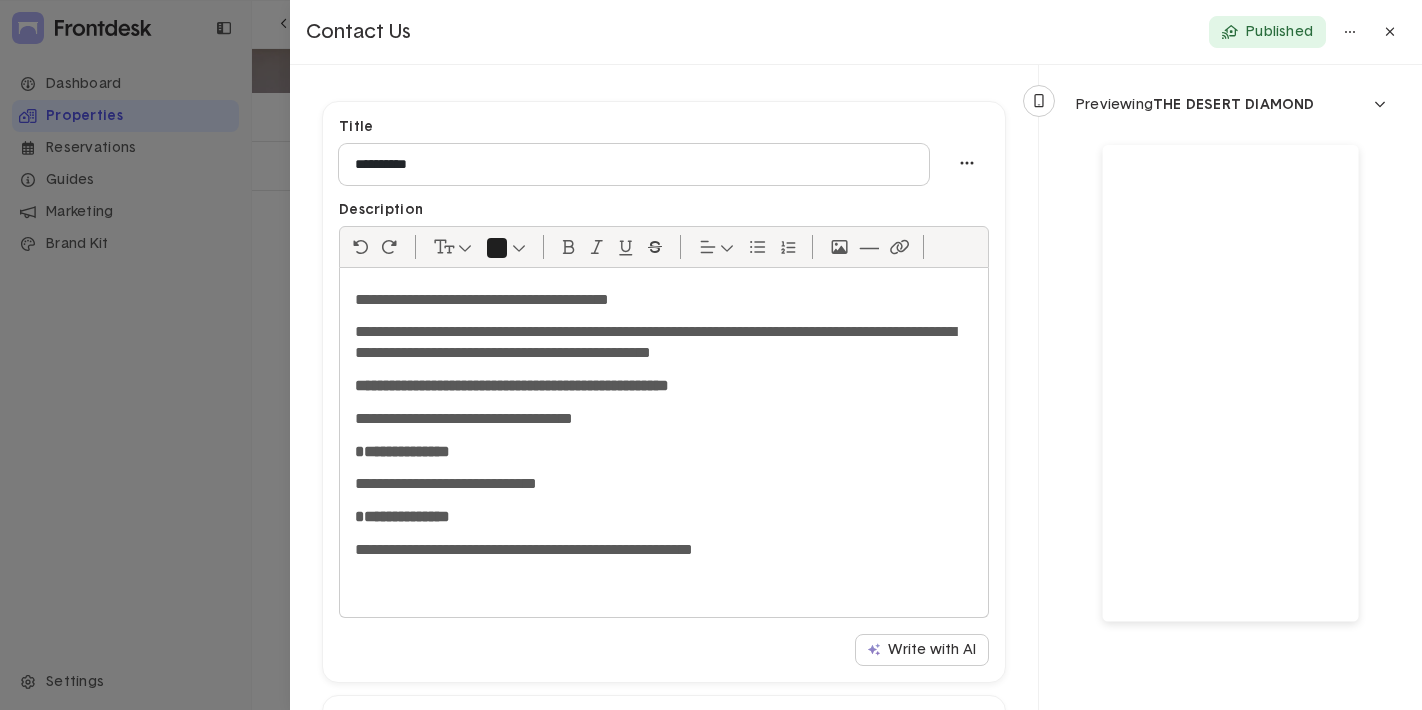 scroll, scrollTop: 219, scrollLeft: 0, axis: vertical 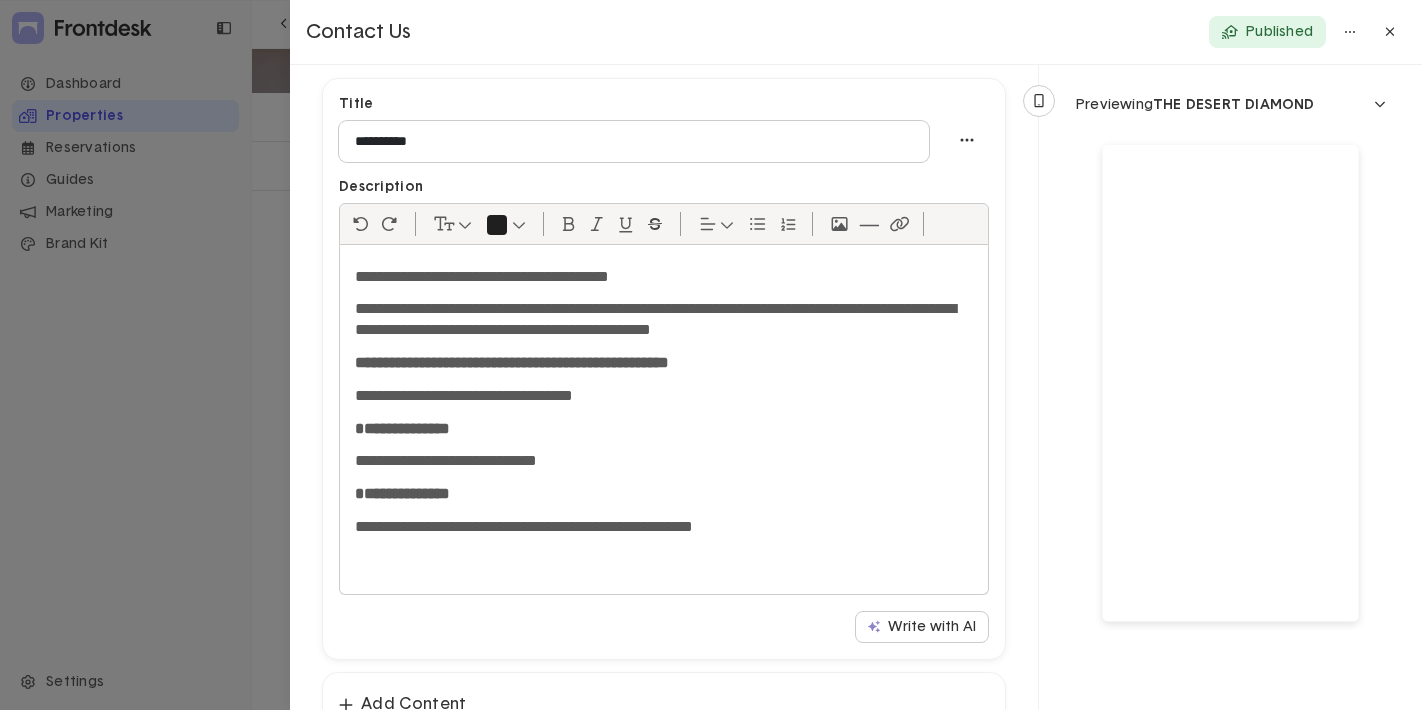 click 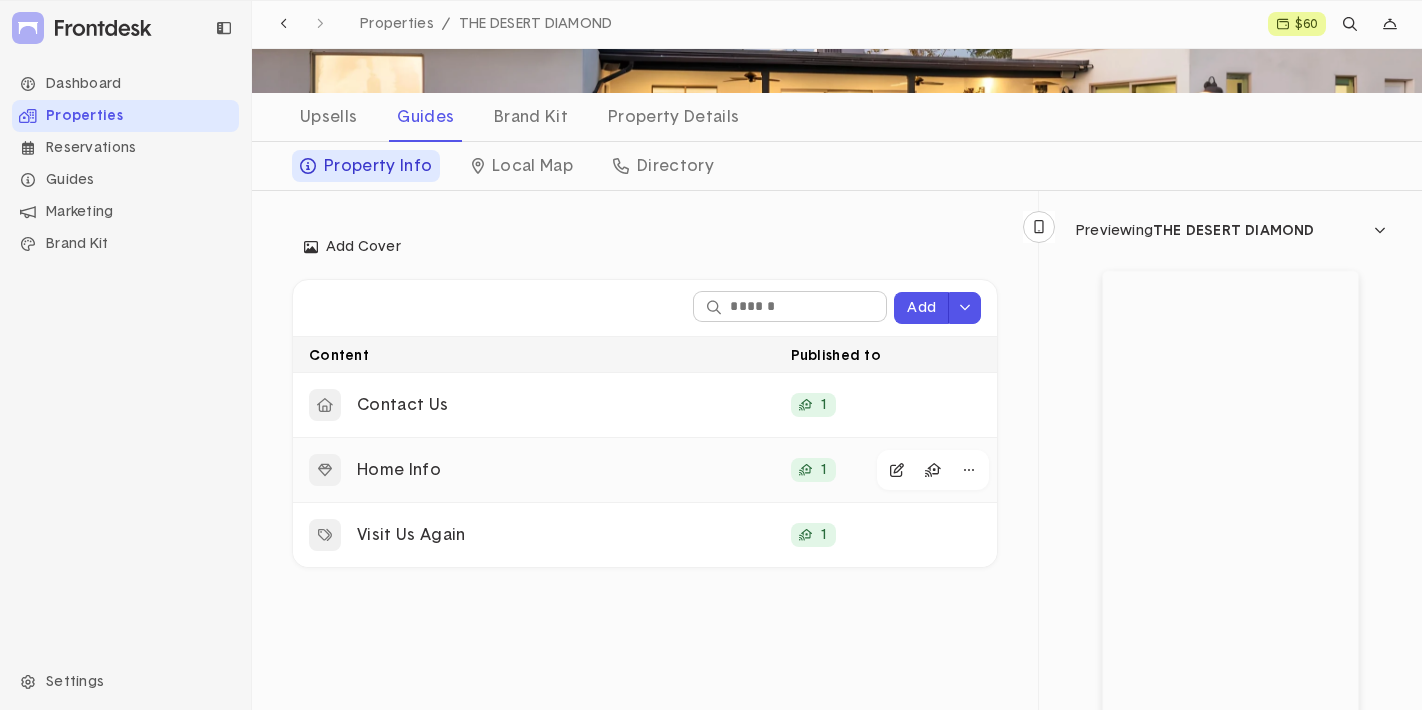 click on "Home Info" 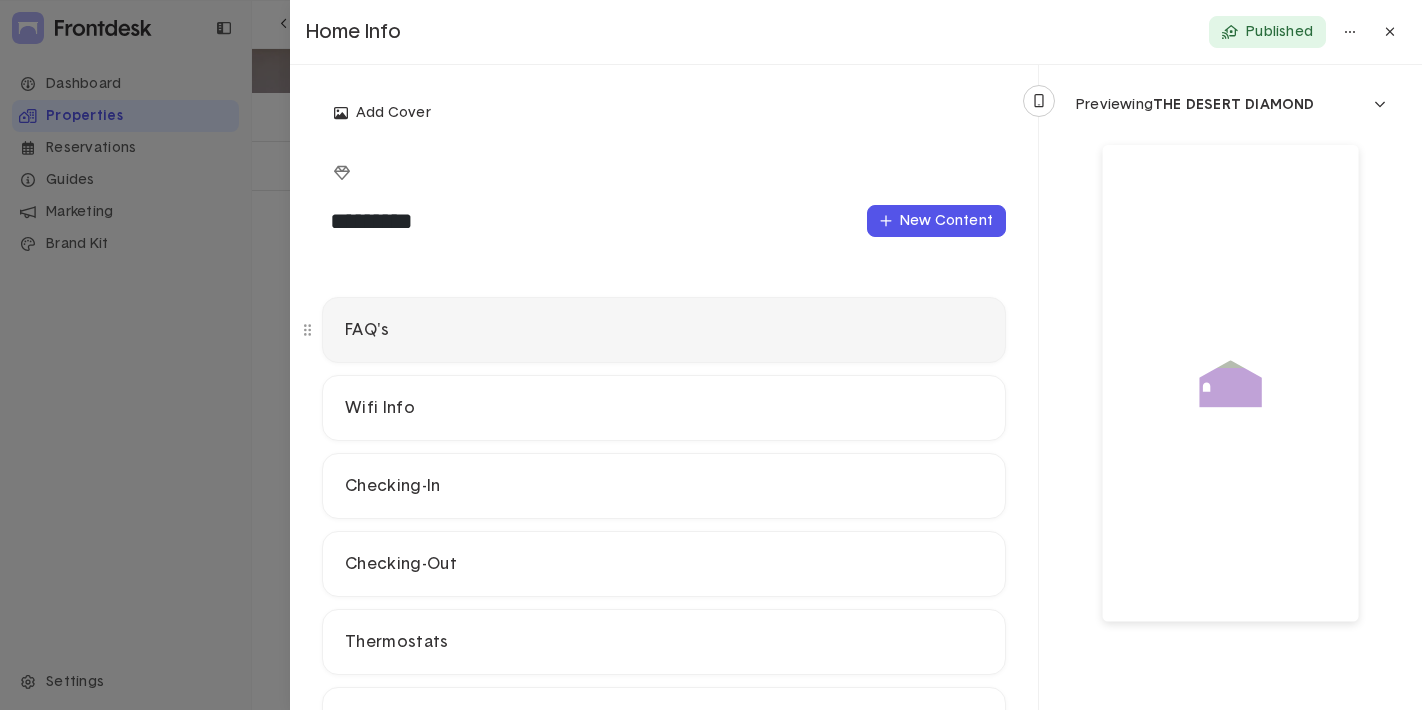 click on "FAQ's" 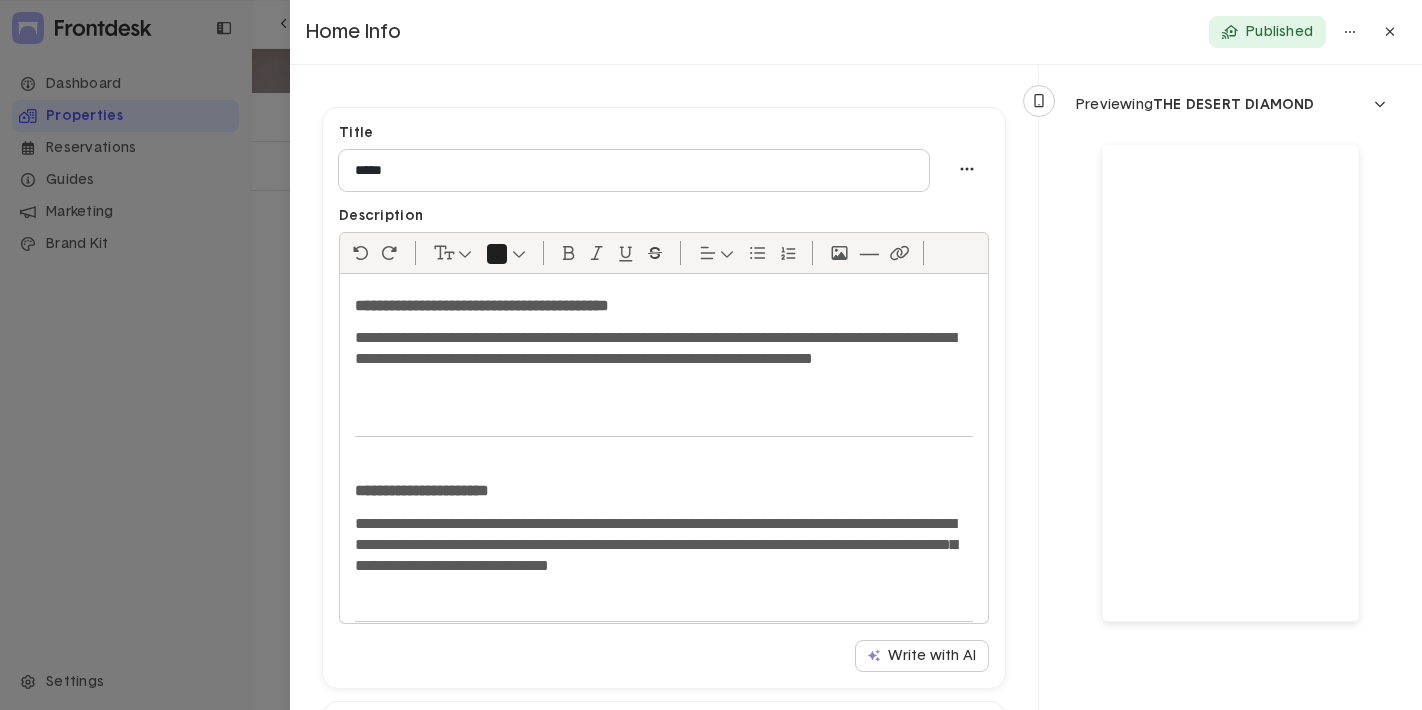 scroll, scrollTop: 438, scrollLeft: 0, axis: vertical 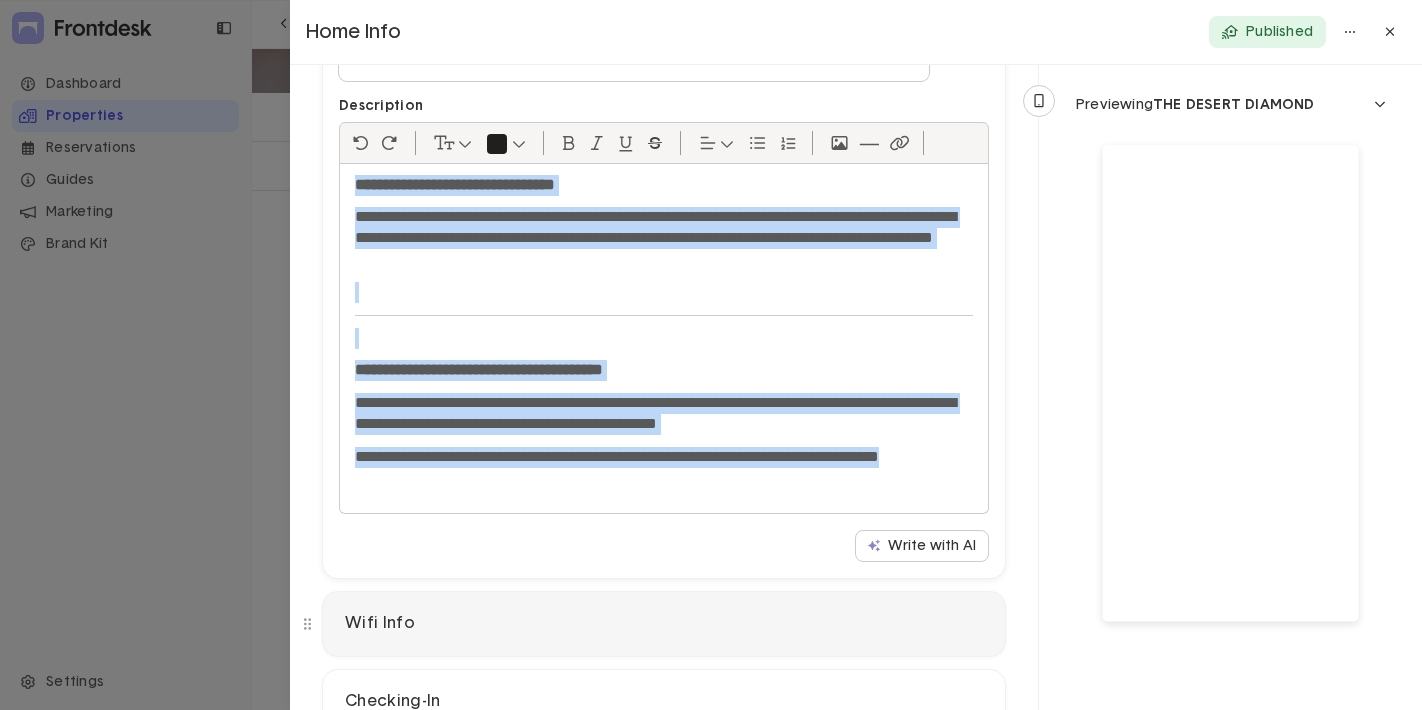 drag, startPoint x: 352, startPoint y: 191, endPoint x: 734, endPoint y: 600, distance: 559.6472 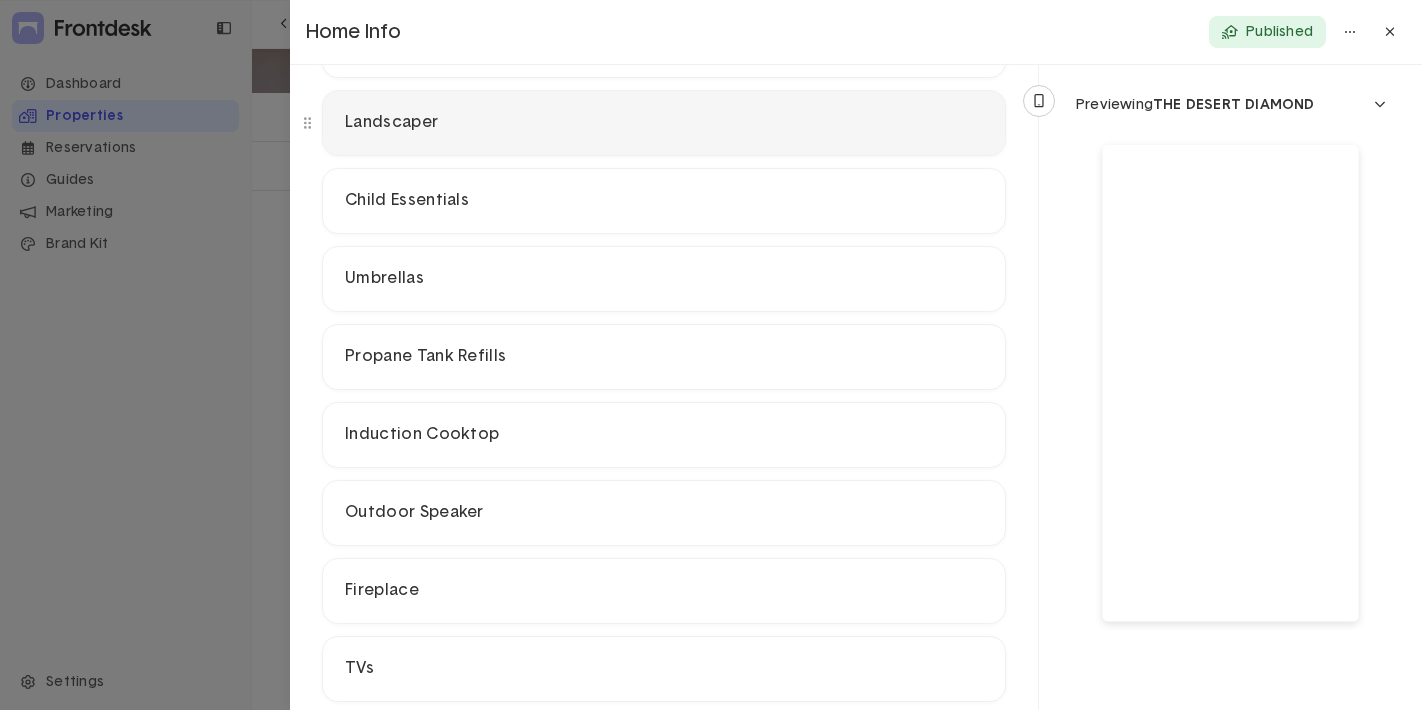 scroll, scrollTop: 1272, scrollLeft: 0, axis: vertical 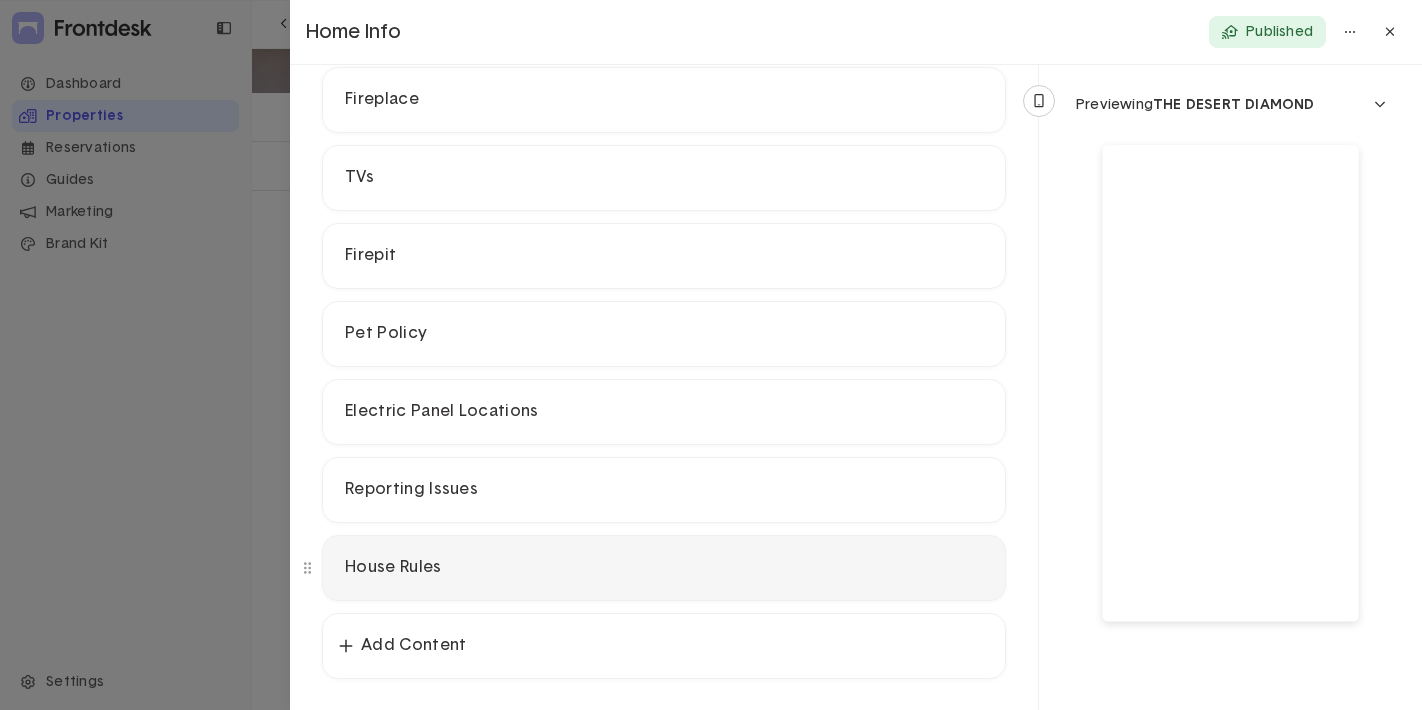 click on "House Rules" 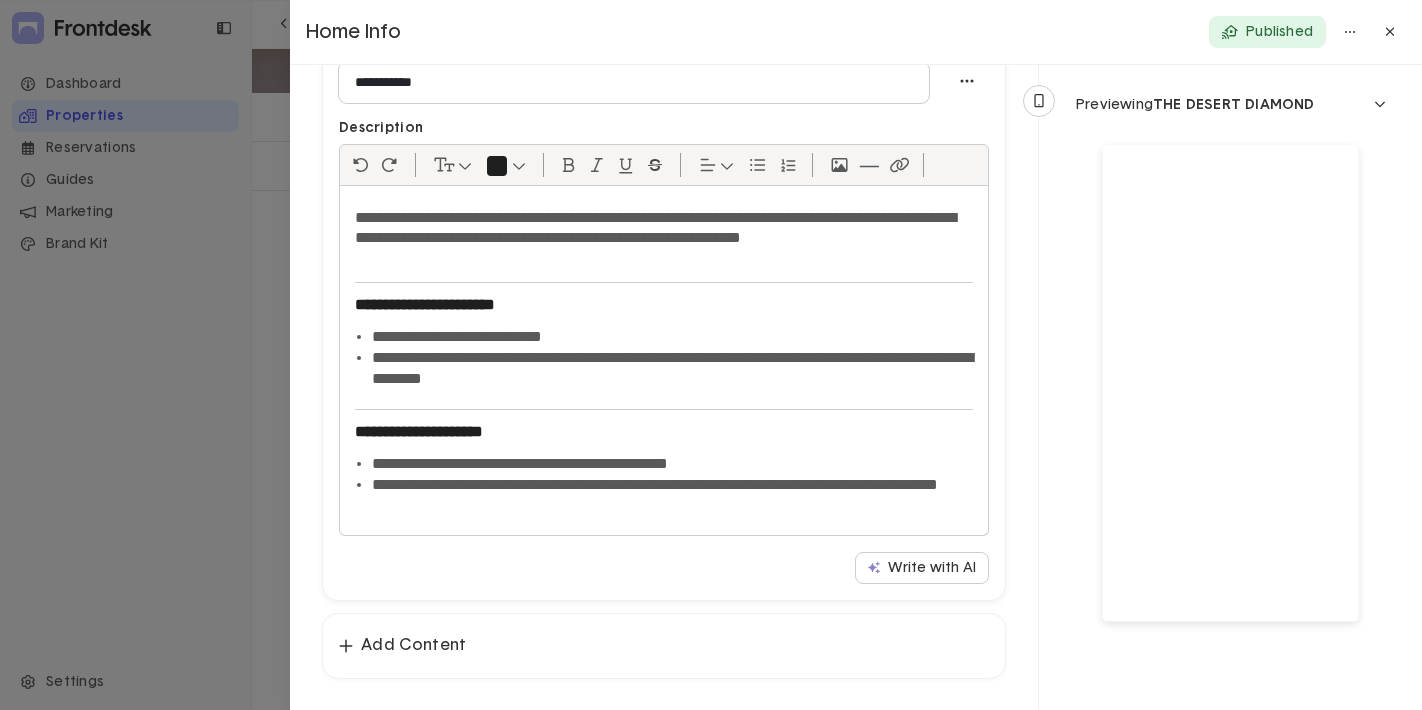 scroll, scrollTop: 1757, scrollLeft: 0, axis: vertical 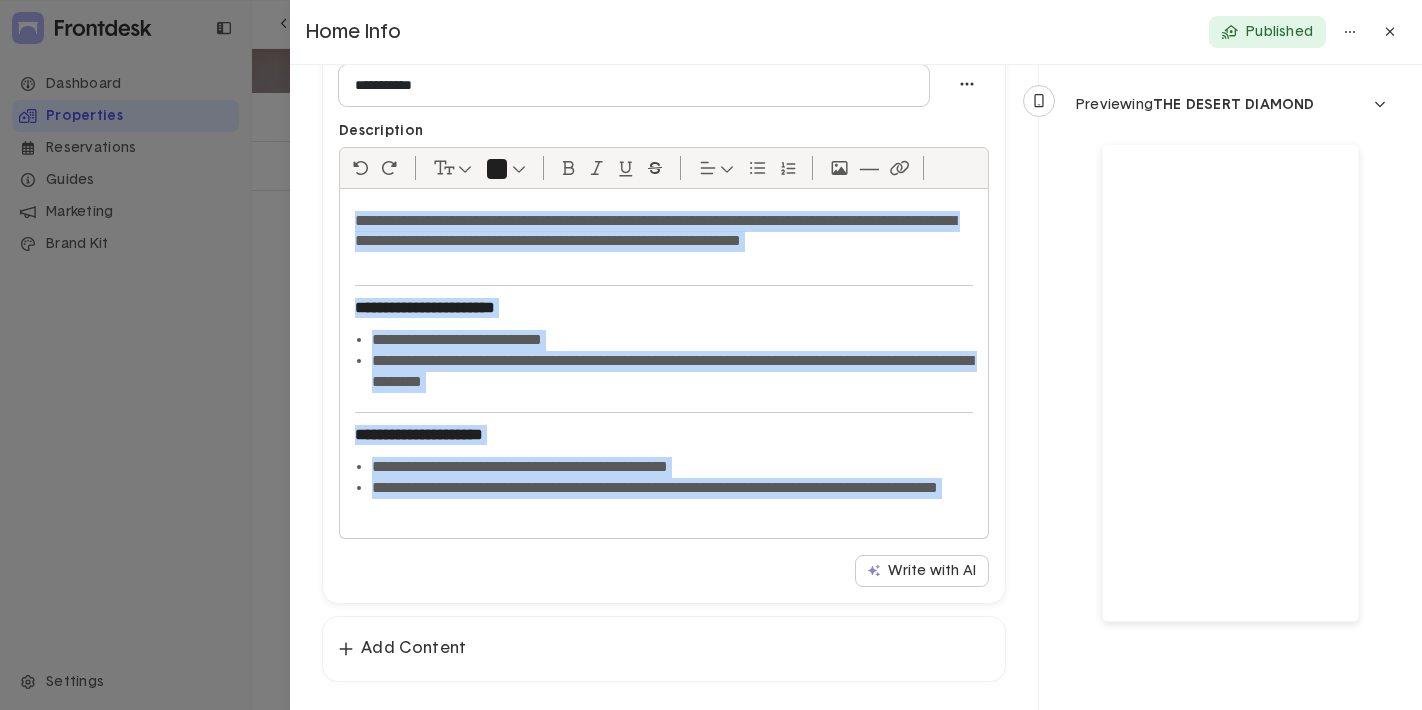 drag, startPoint x: 458, startPoint y: 455, endPoint x: 336, endPoint y: 99, distance: 376.32434 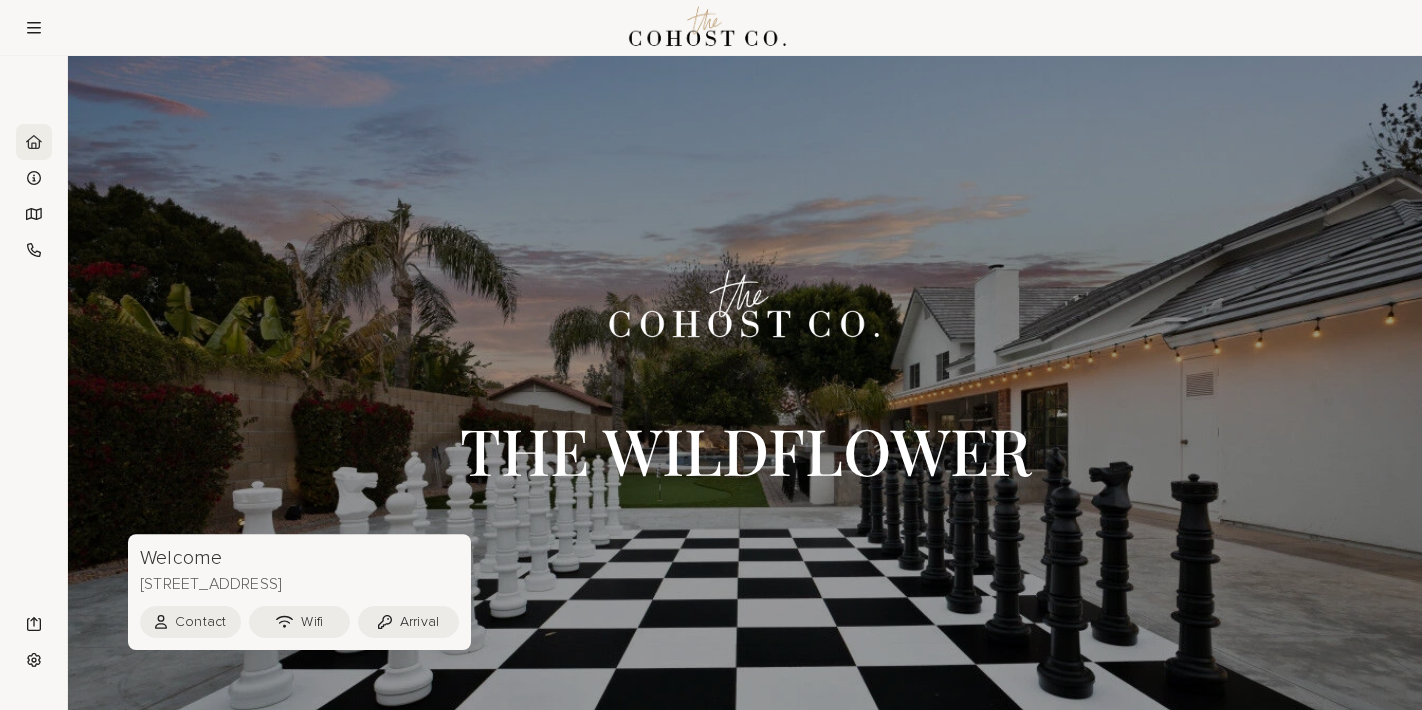 scroll, scrollTop: 0, scrollLeft: 0, axis: both 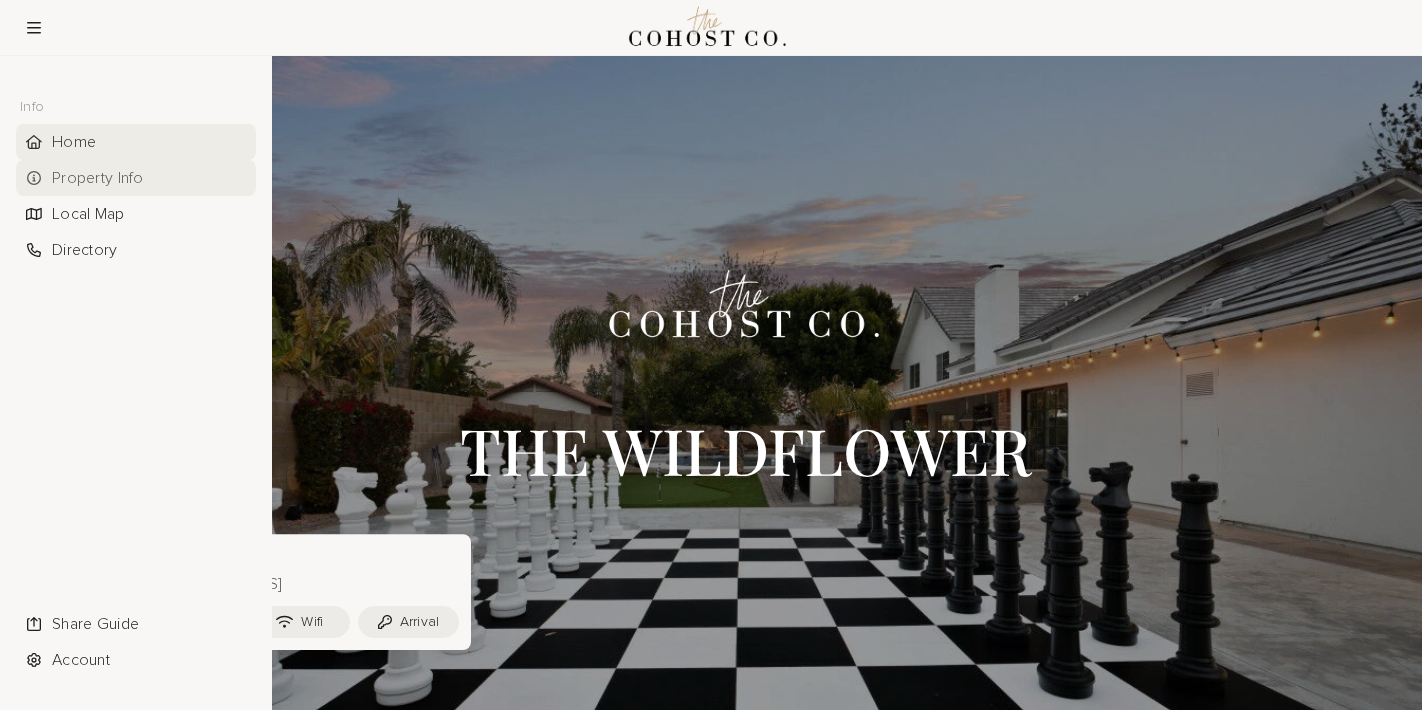 click on "Property Info" 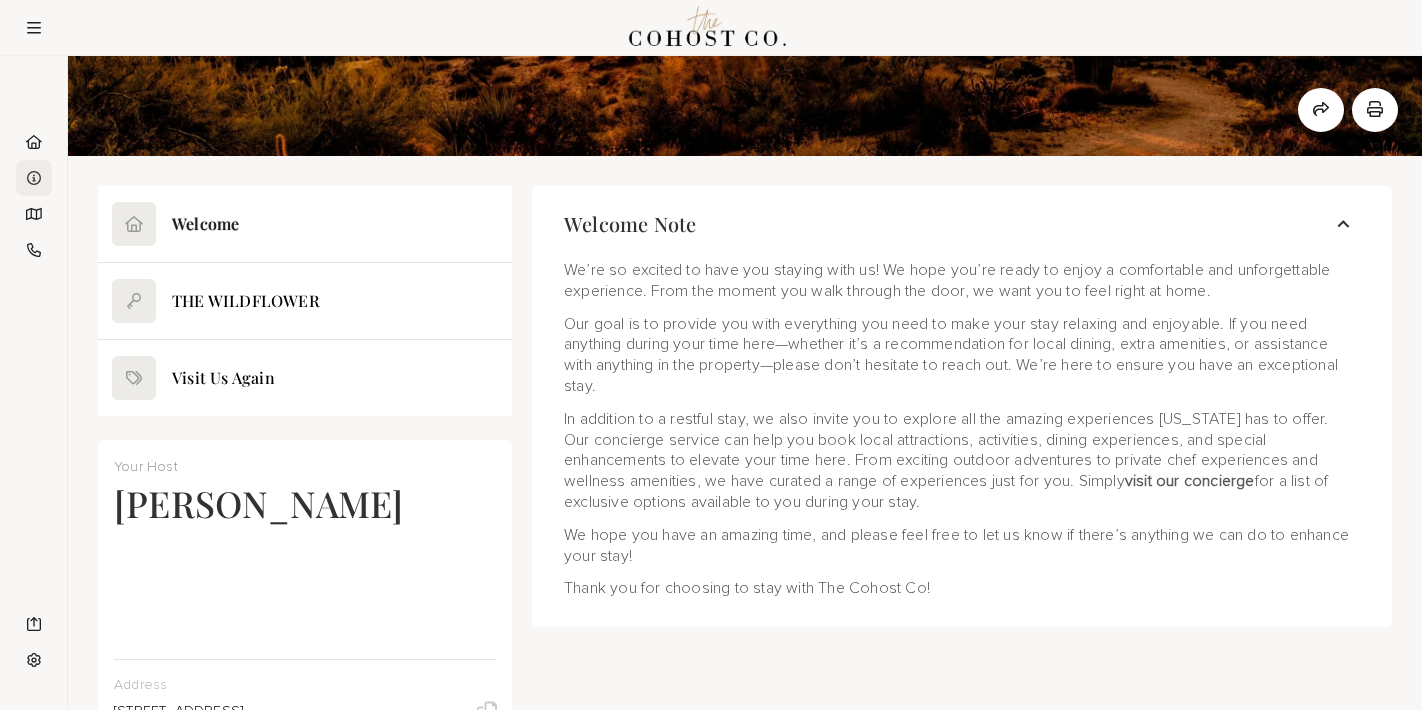 scroll, scrollTop: 337, scrollLeft: 0, axis: vertical 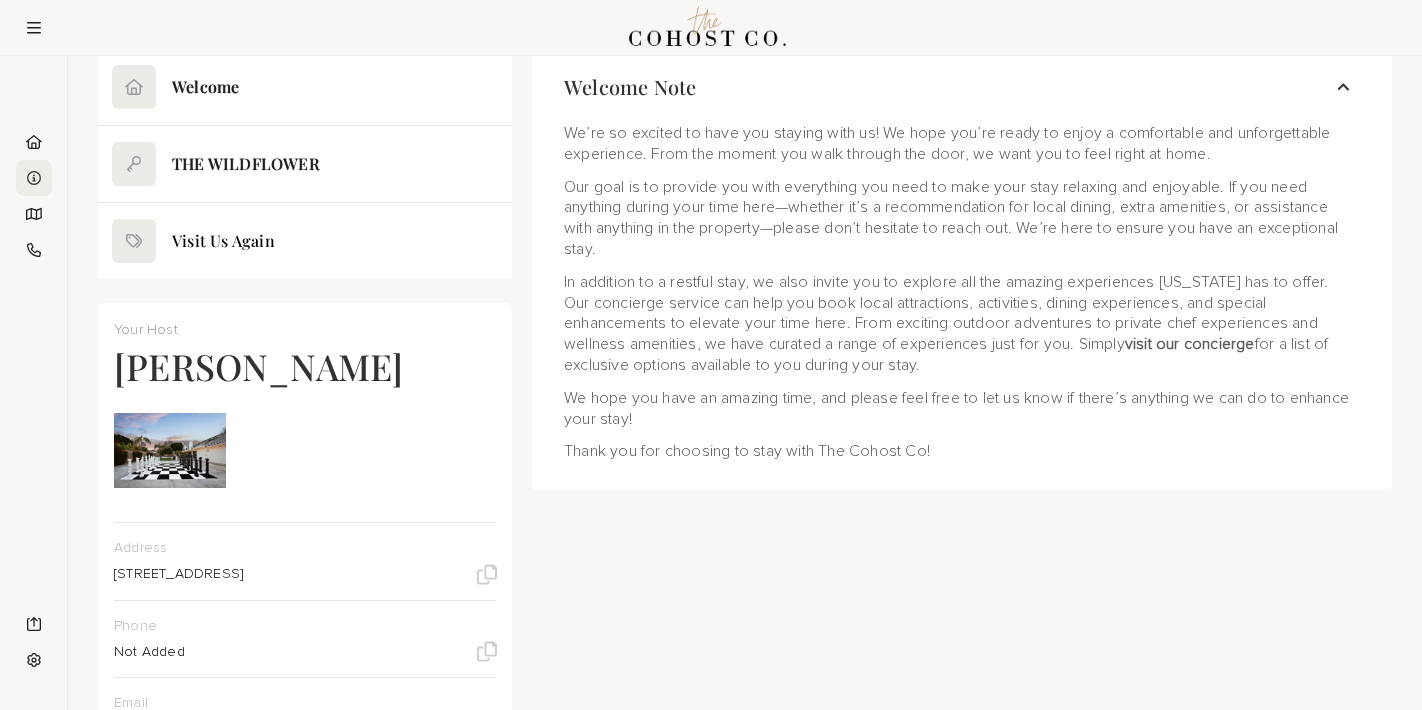 click 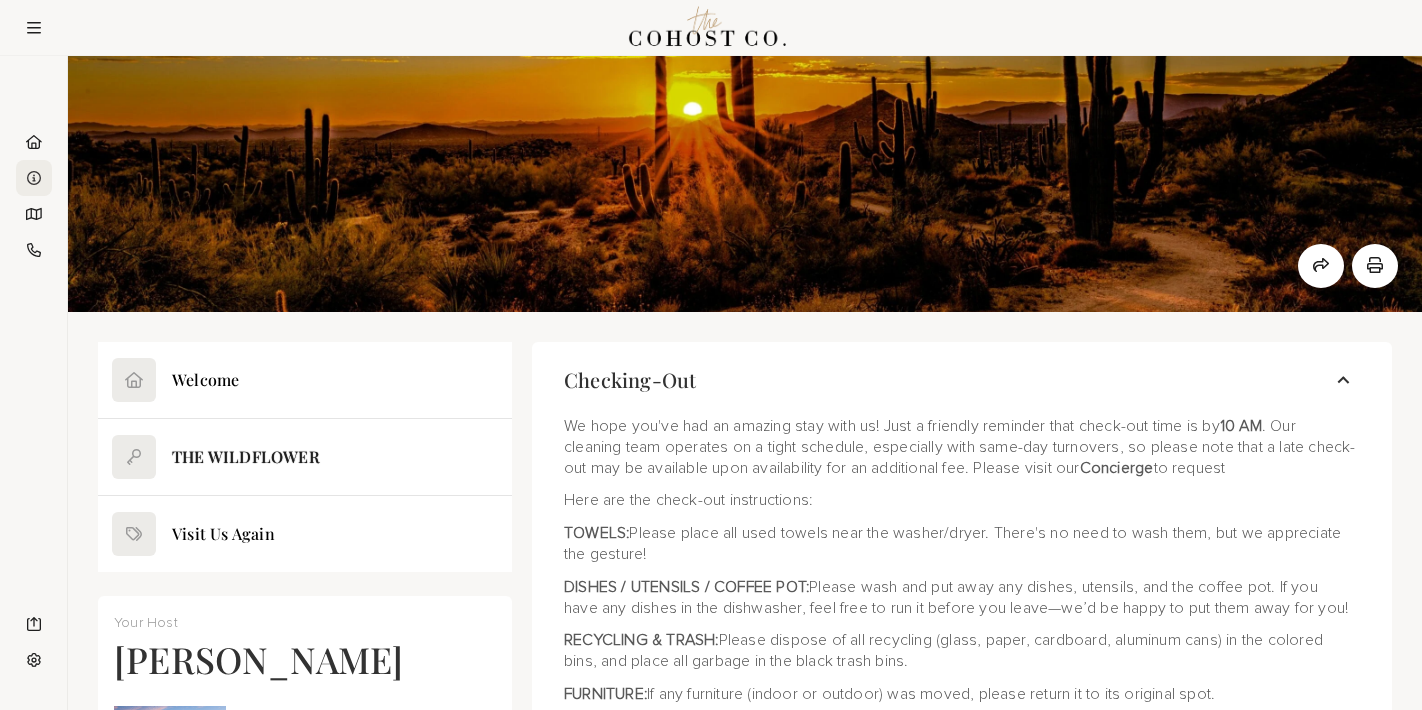scroll, scrollTop: 0, scrollLeft: 0, axis: both 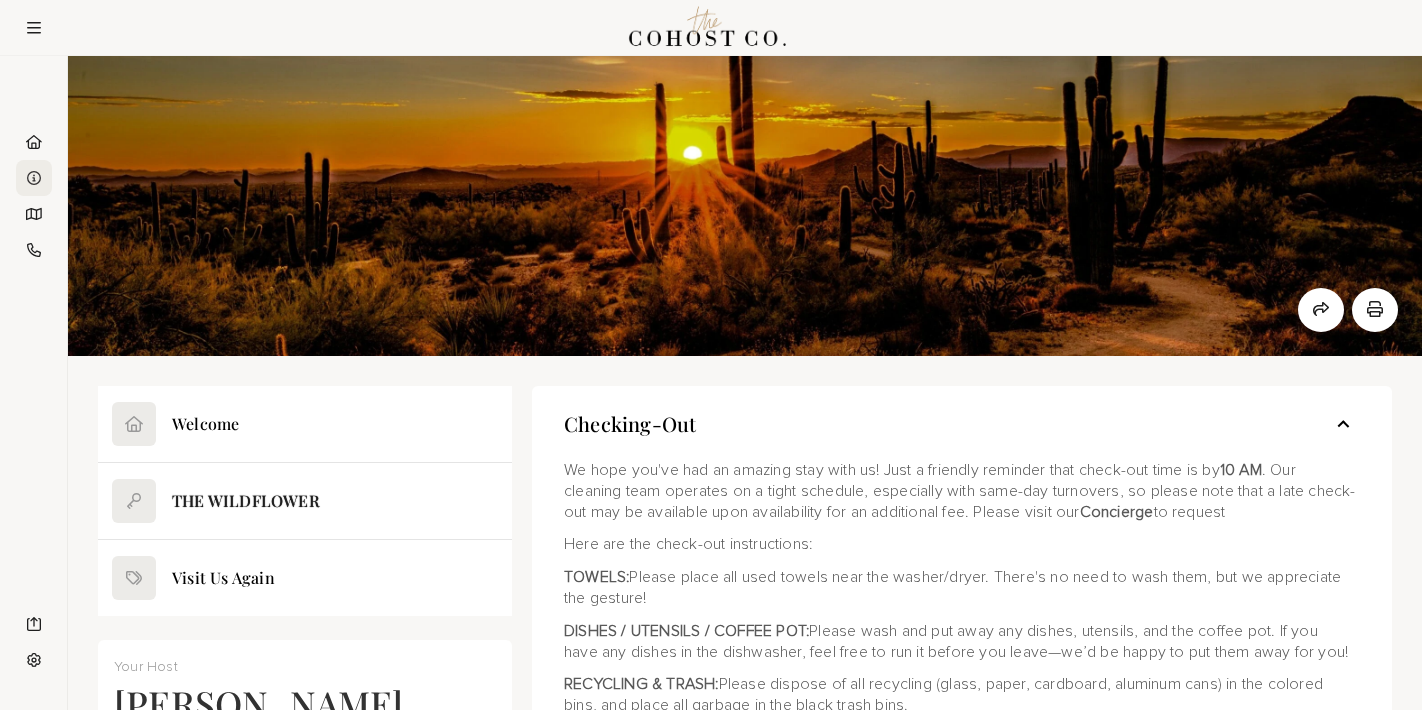 click on "Checking-Out" 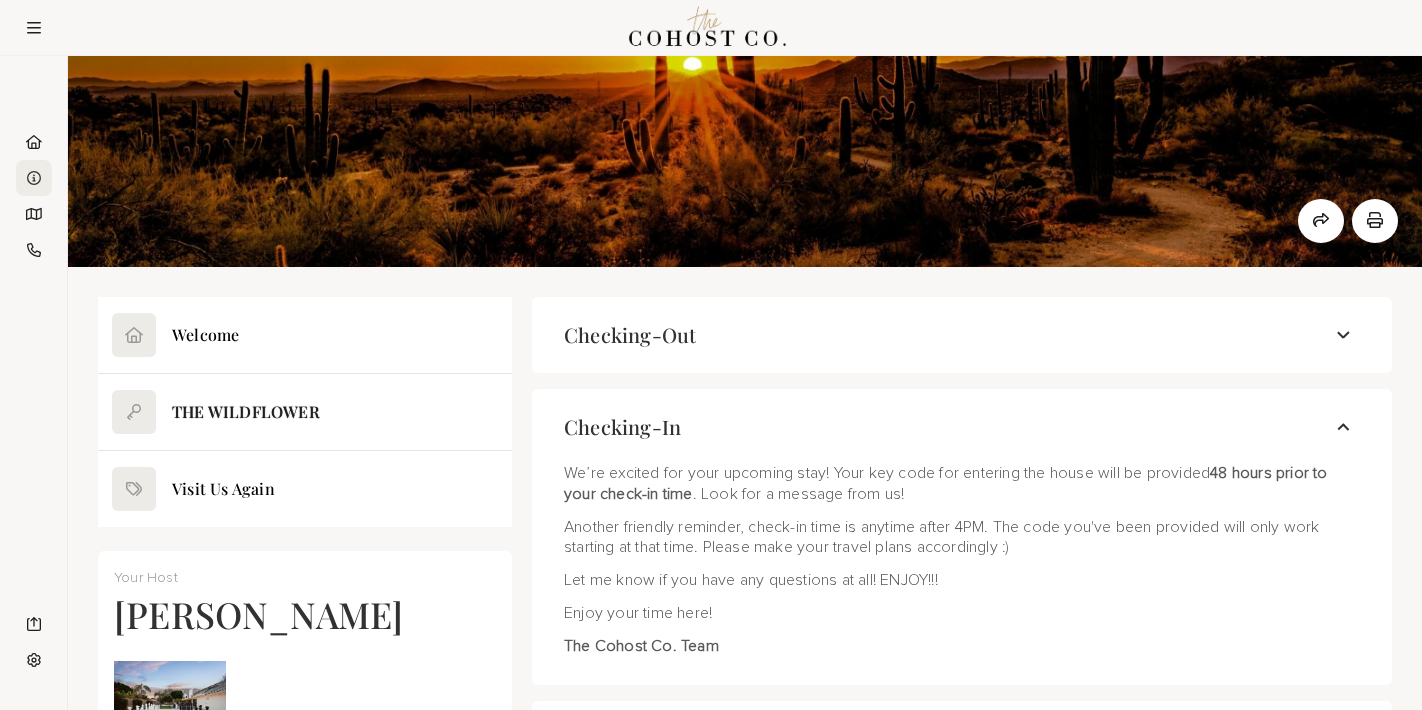scroll, scrollTop: 219, scrollLeft: 0, axis: vertical 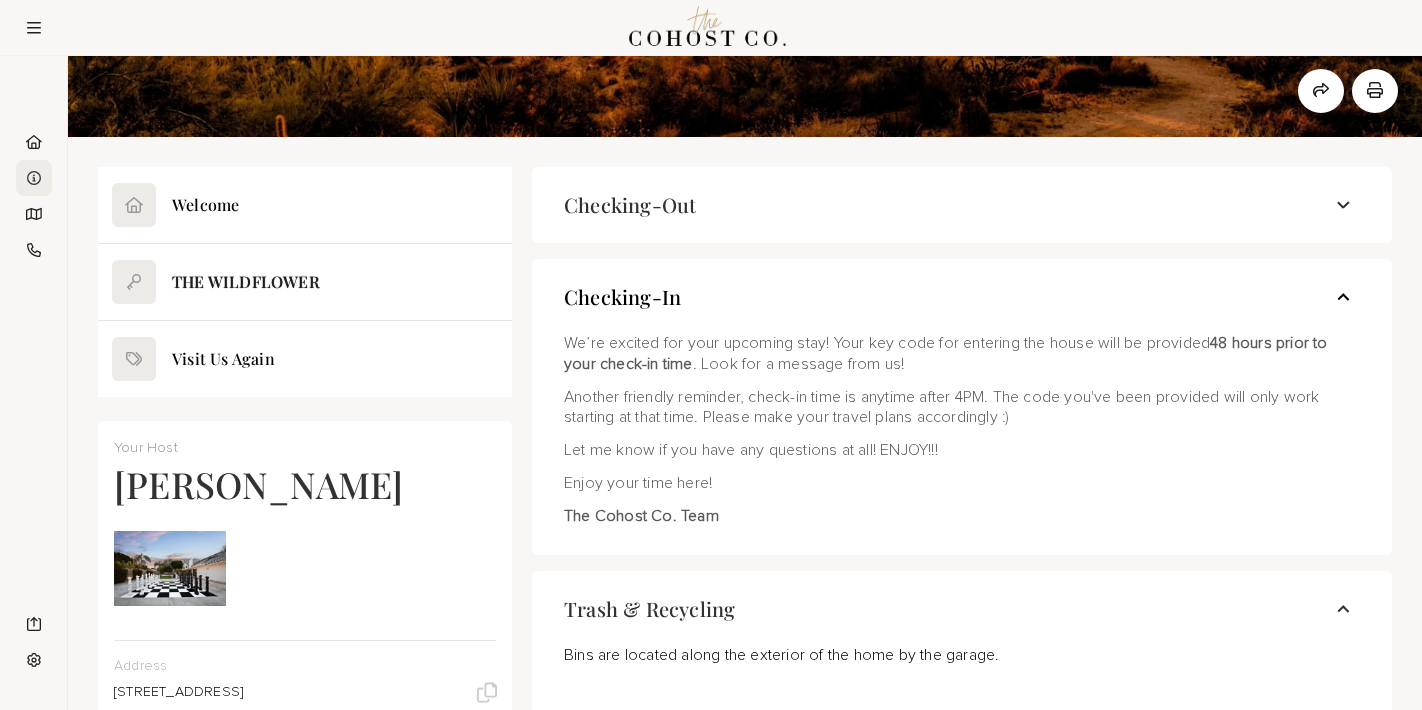 click on "Checking-In" 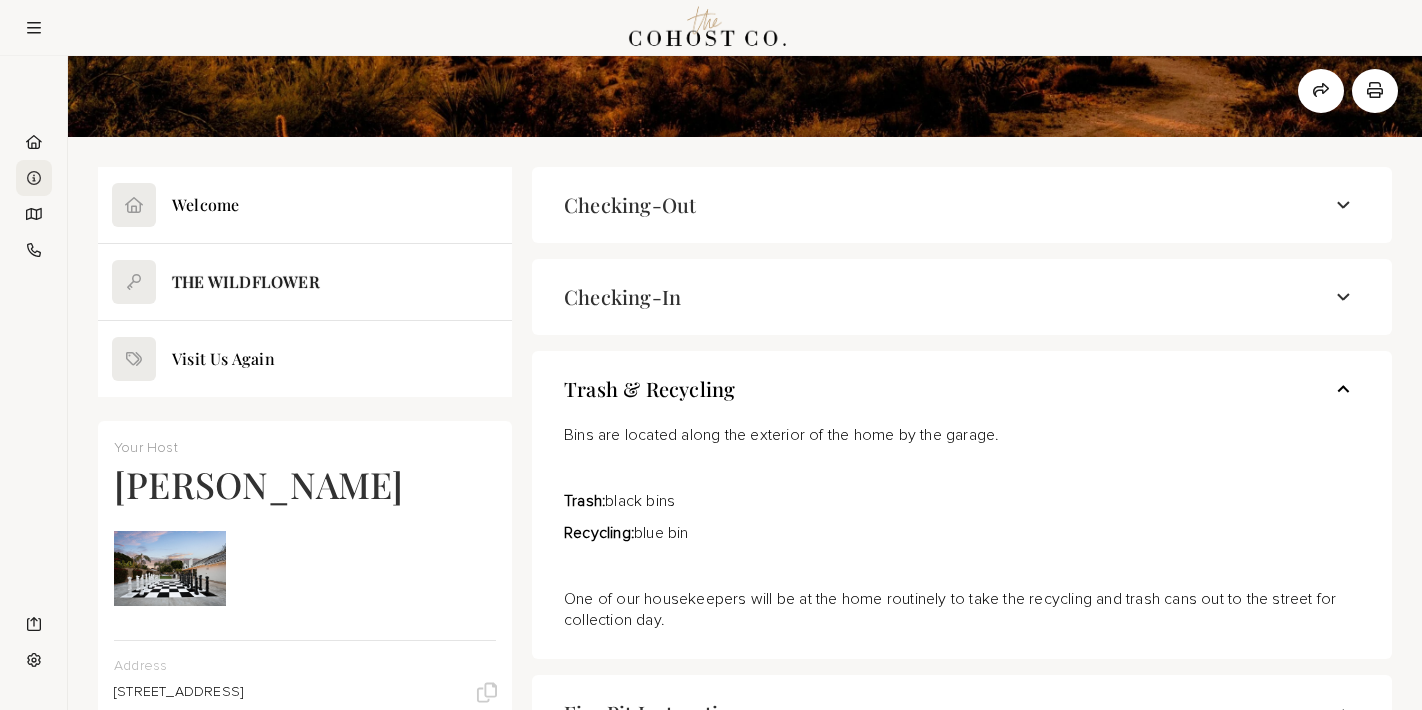 click on "Trash & Recycling" 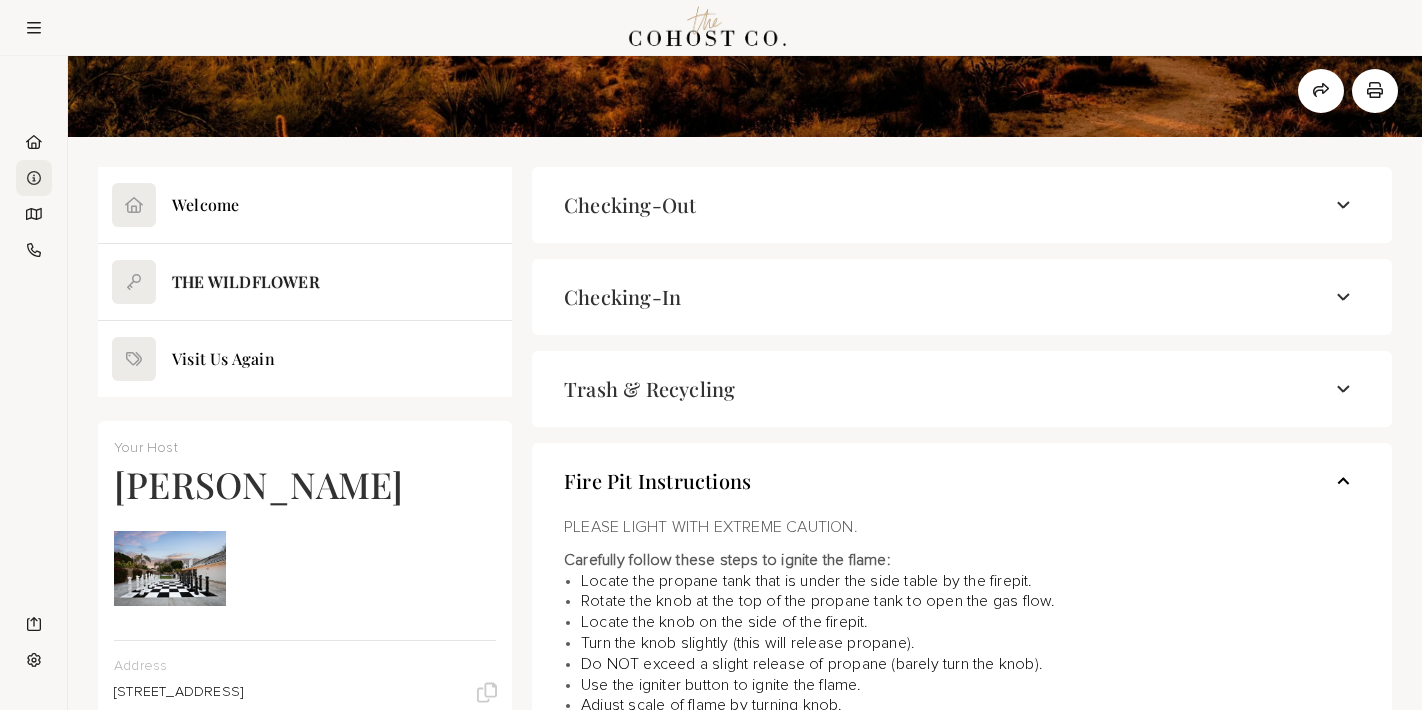 click on "Fire Pit Instructions" 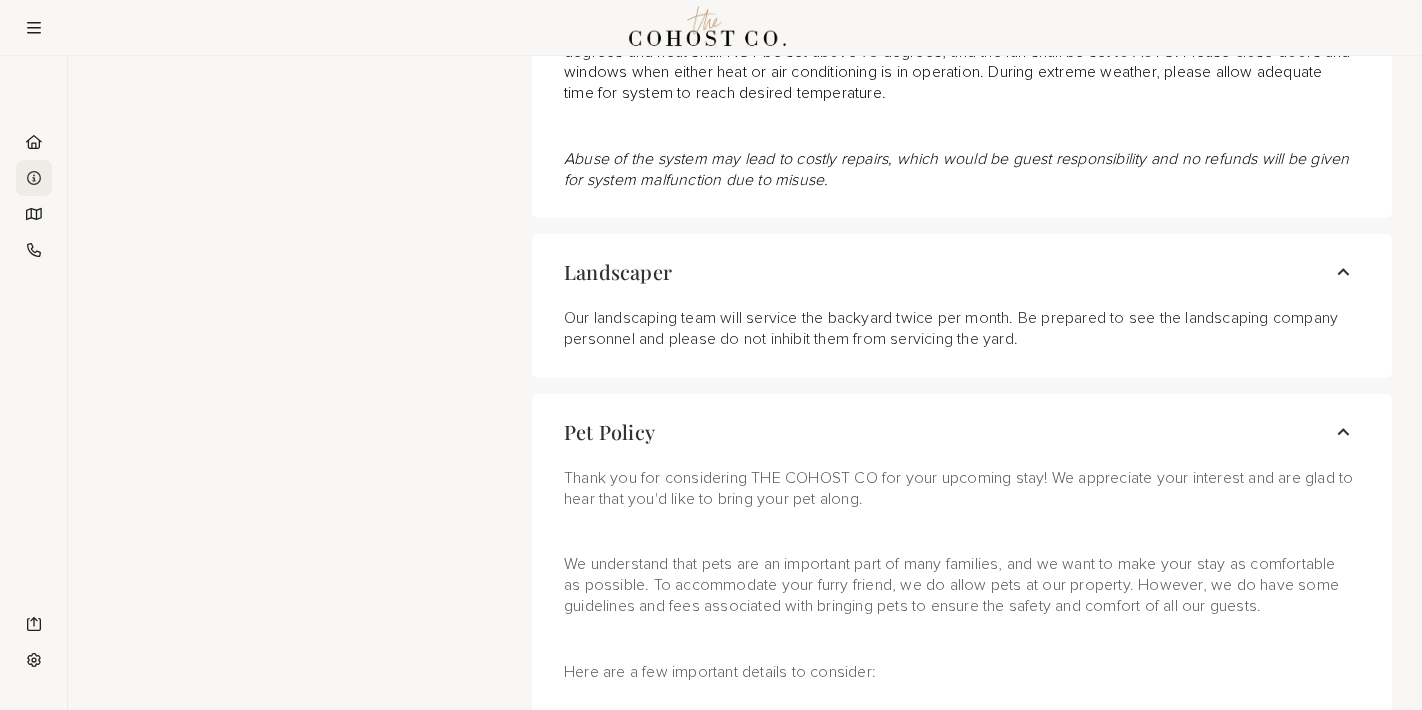scroll, scrollTop: 2276, scrollLeft: 0, axis: vertical 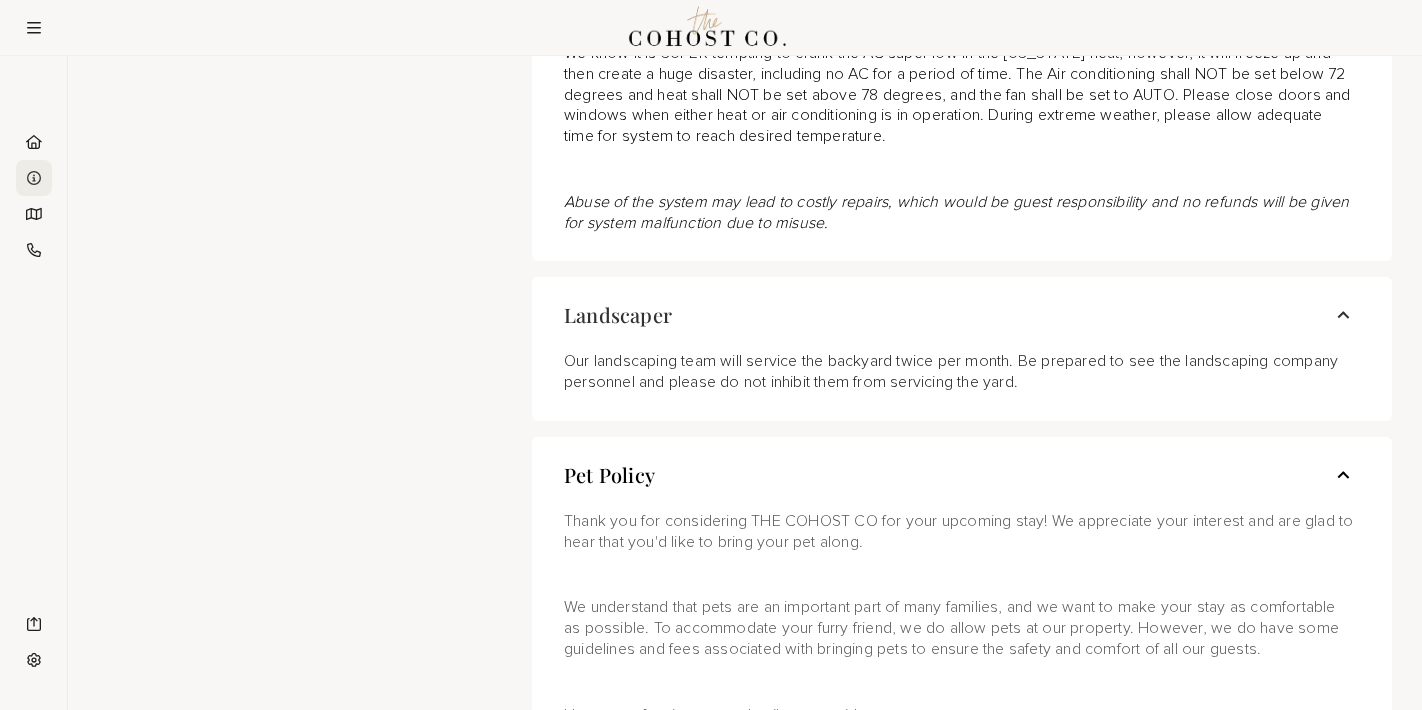 click on "Pet Policy" 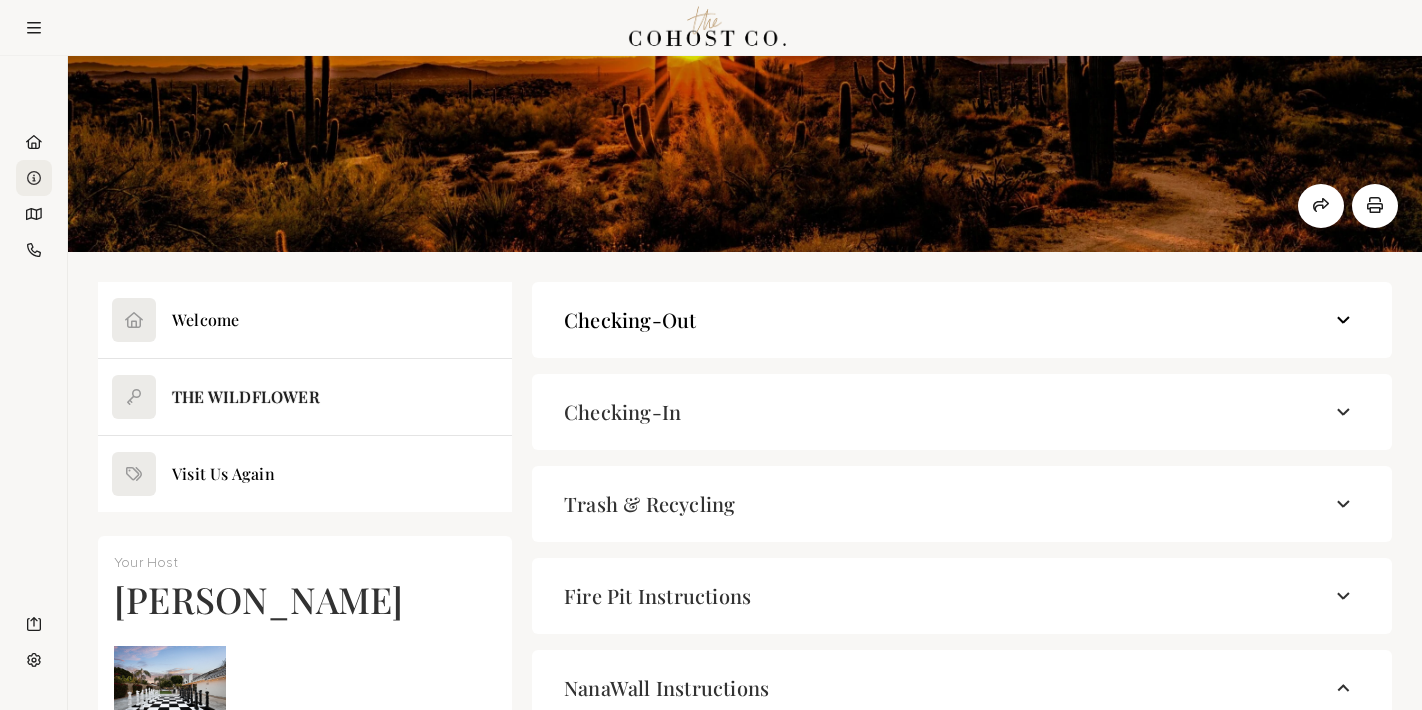 scroll, scrollTop: 0, scrollLeft: 0, axis: both 